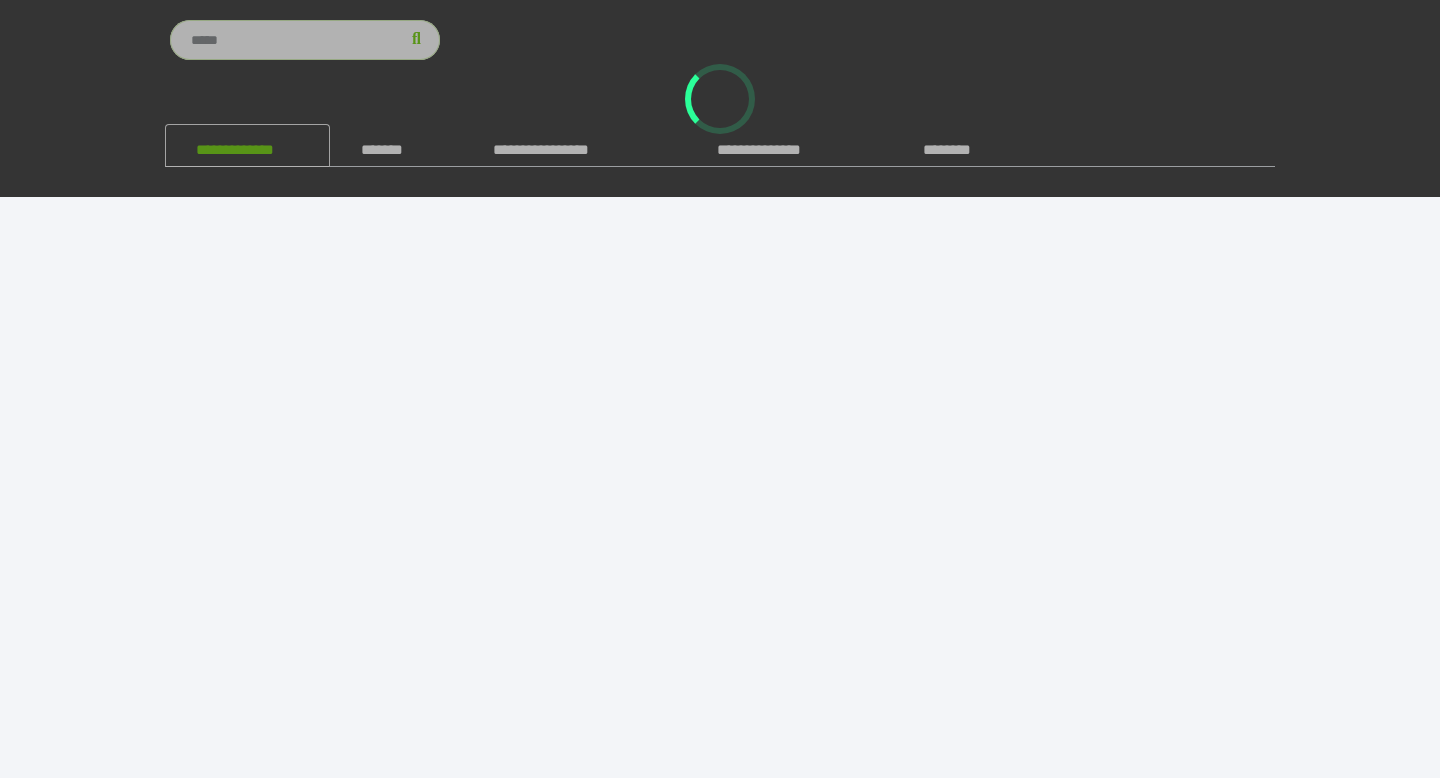 scroll, scrollTop: 0, scrollLeft: 0, axis: both 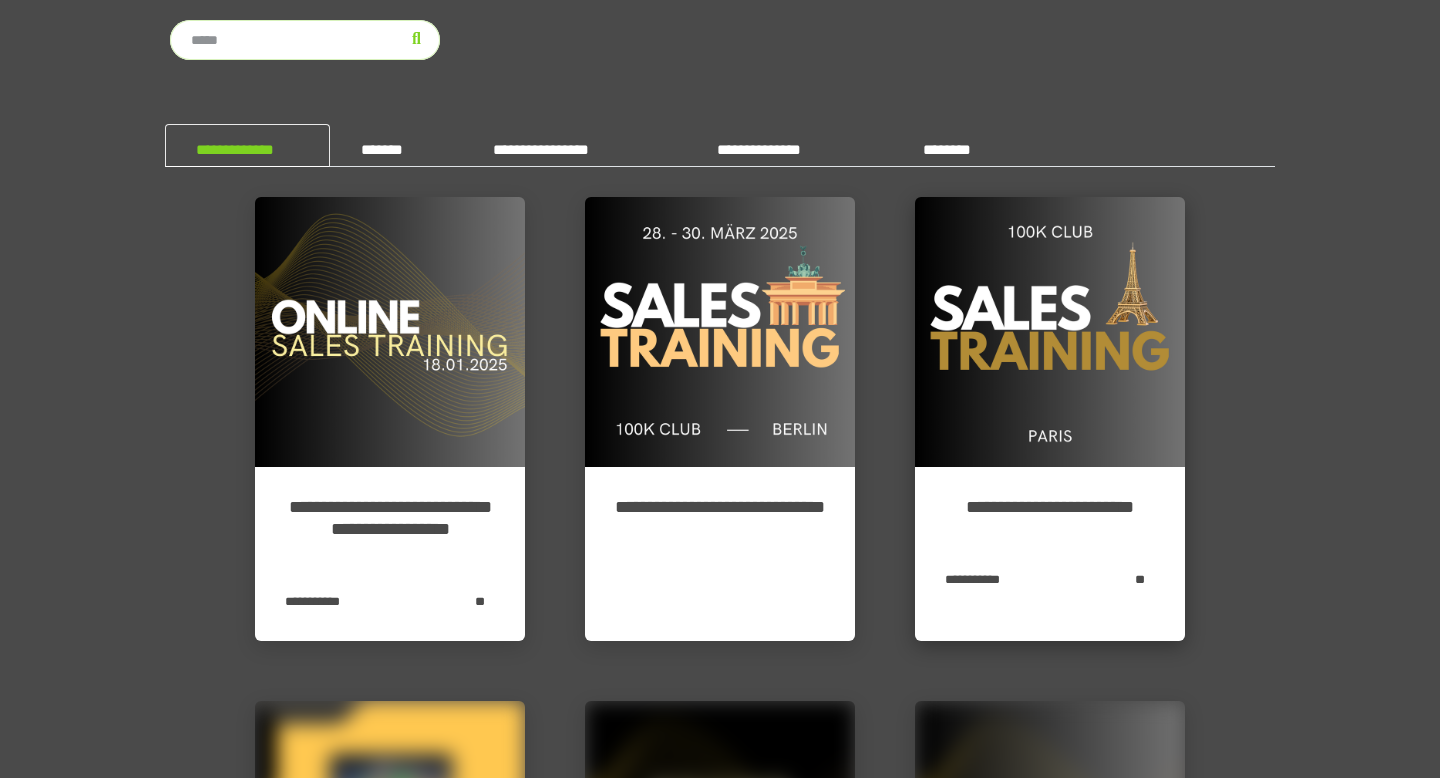 click at bounding box center [1050, 332] 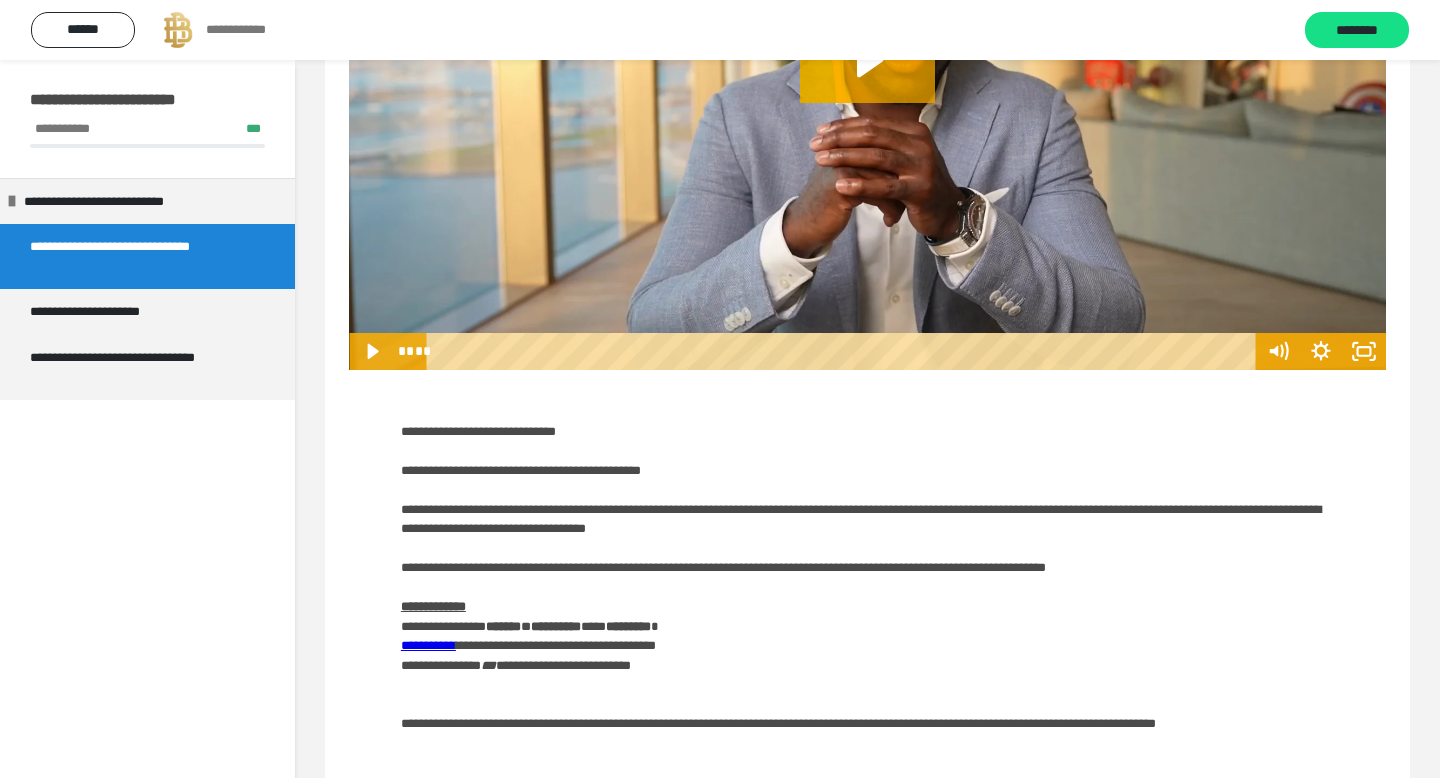 scroll, scrollTop: 513, scrollLeft: 0, axis: vertical 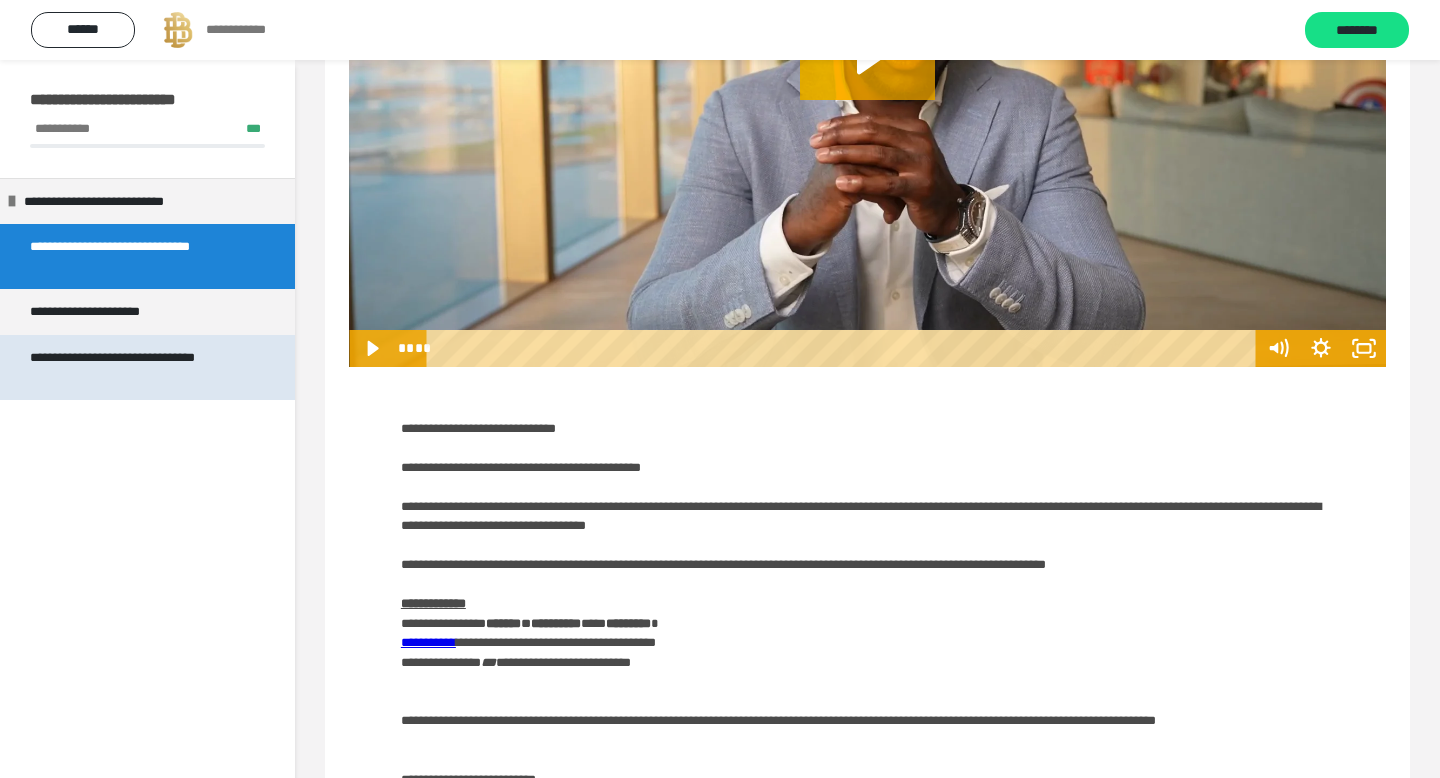 click on "**********" at bounding box center [139, 367] 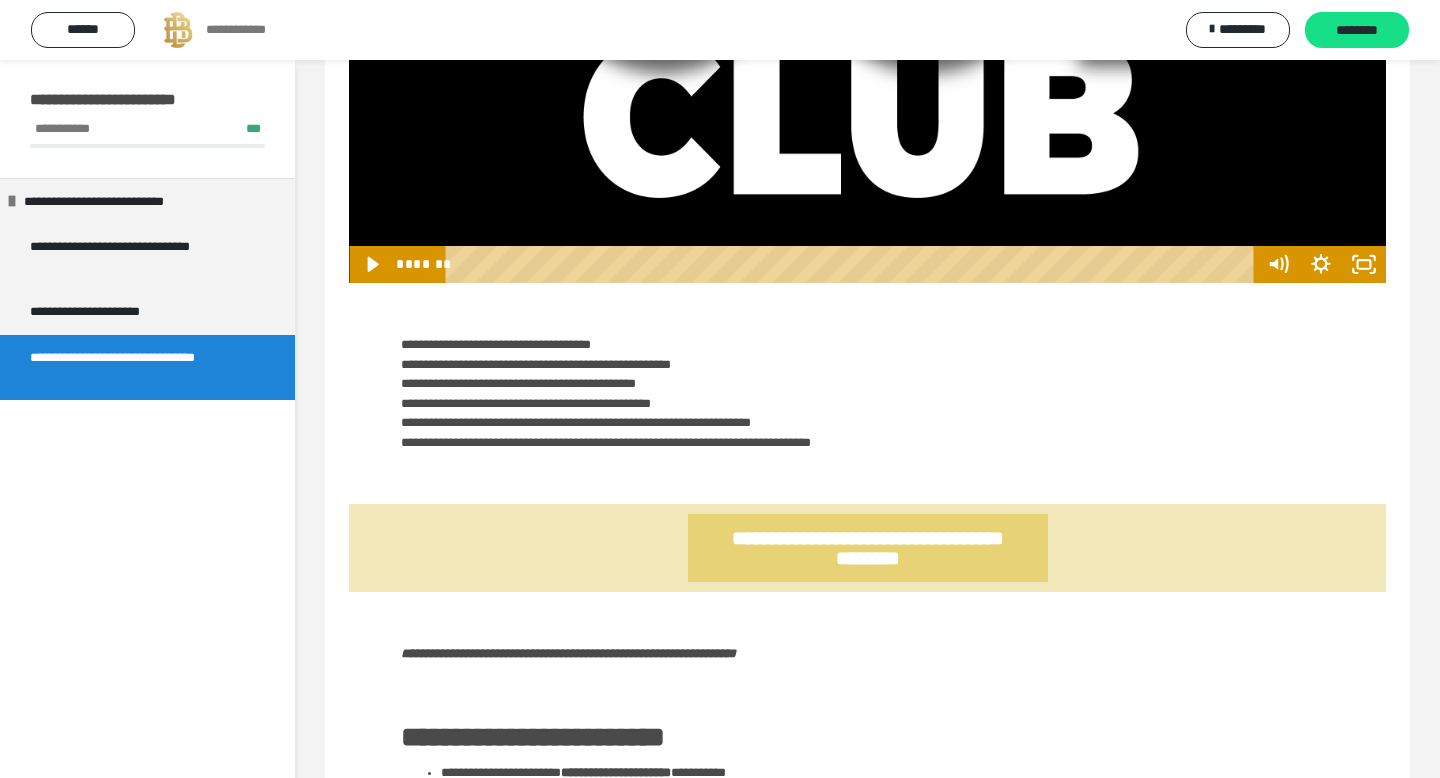 scroll, scrollTop: 0, scrollLeft: 0, axis: both 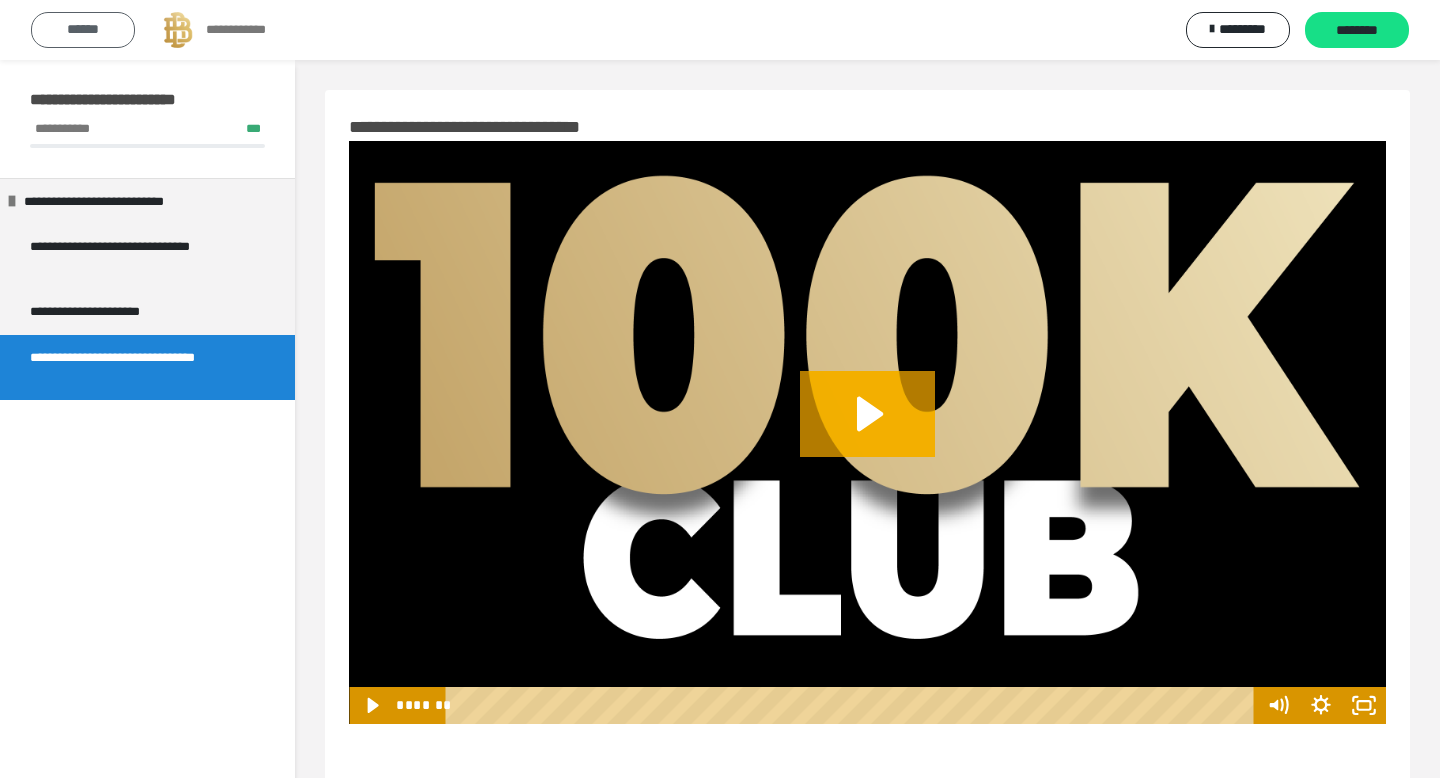 click on "******" at bounding box center [83, 30] 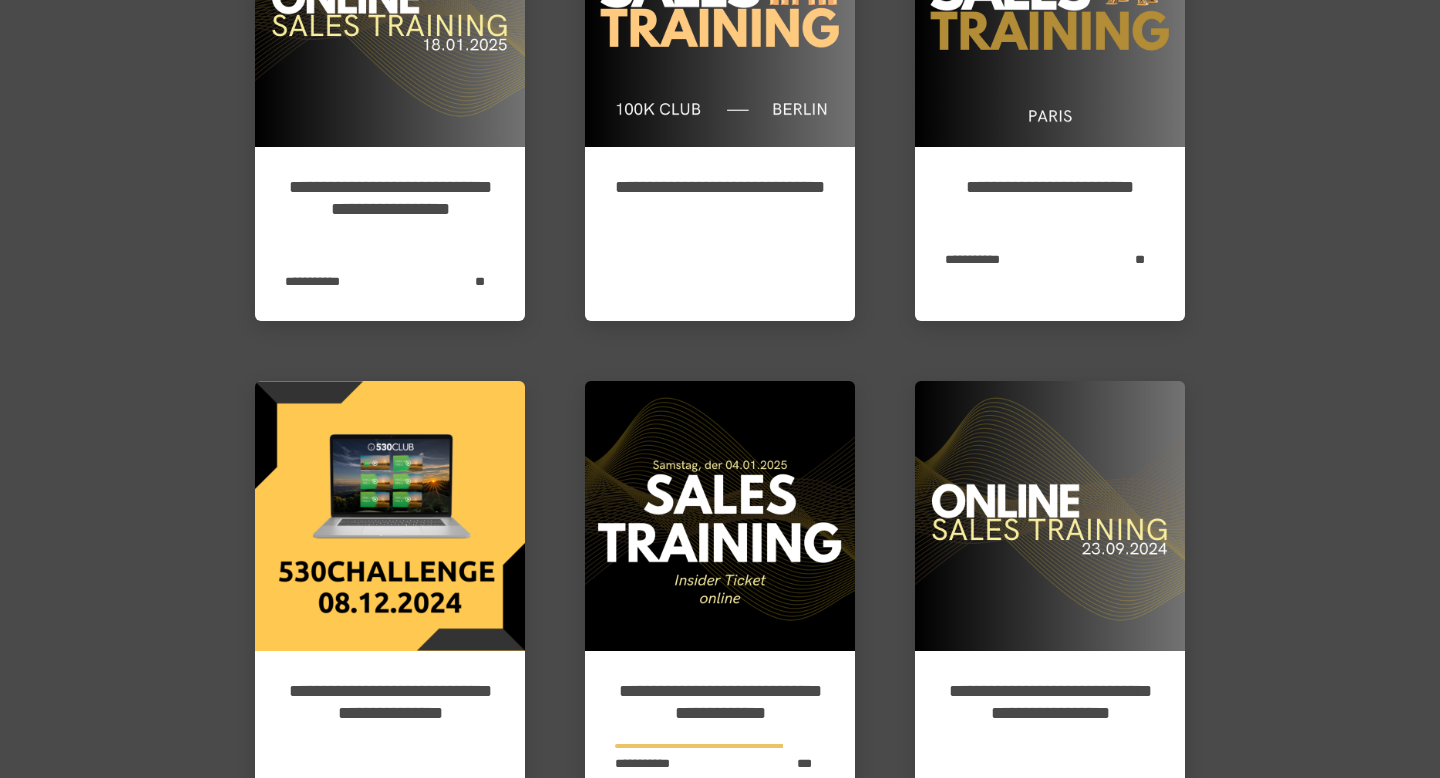 scroll, scrollTop: 0, scrollLeft: 0, axis: both 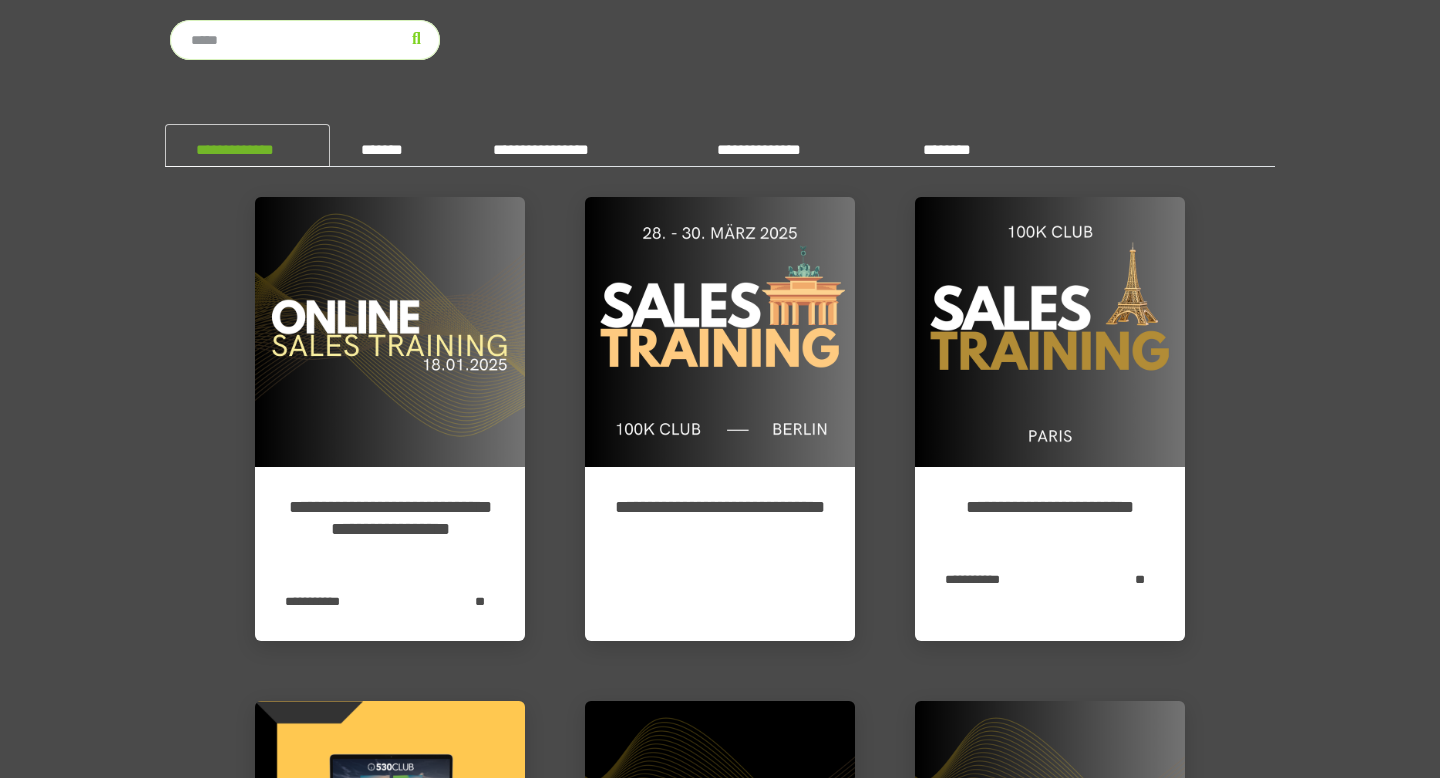 click on "**********" at bounding box center [247, 145] 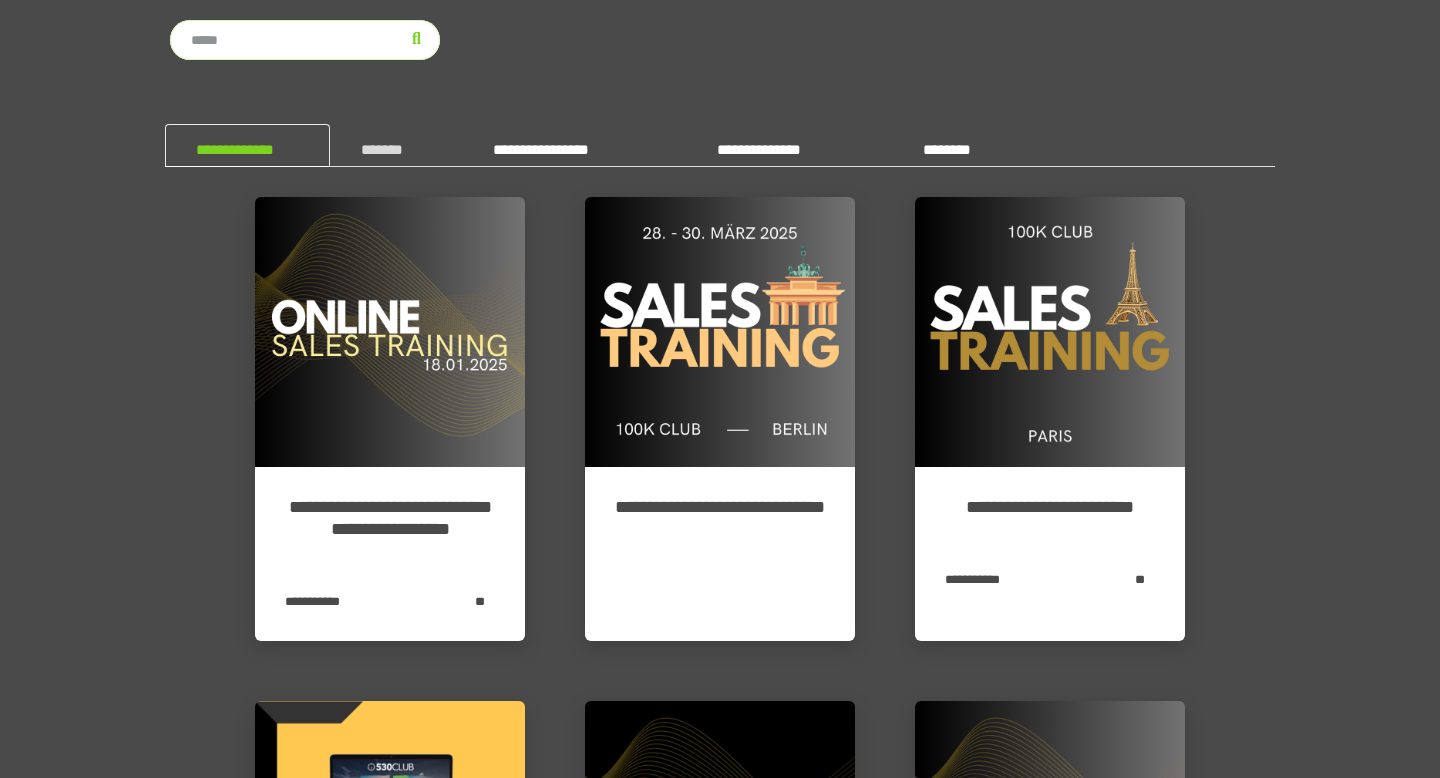 click on "*******" at bounding box center [396, 145] 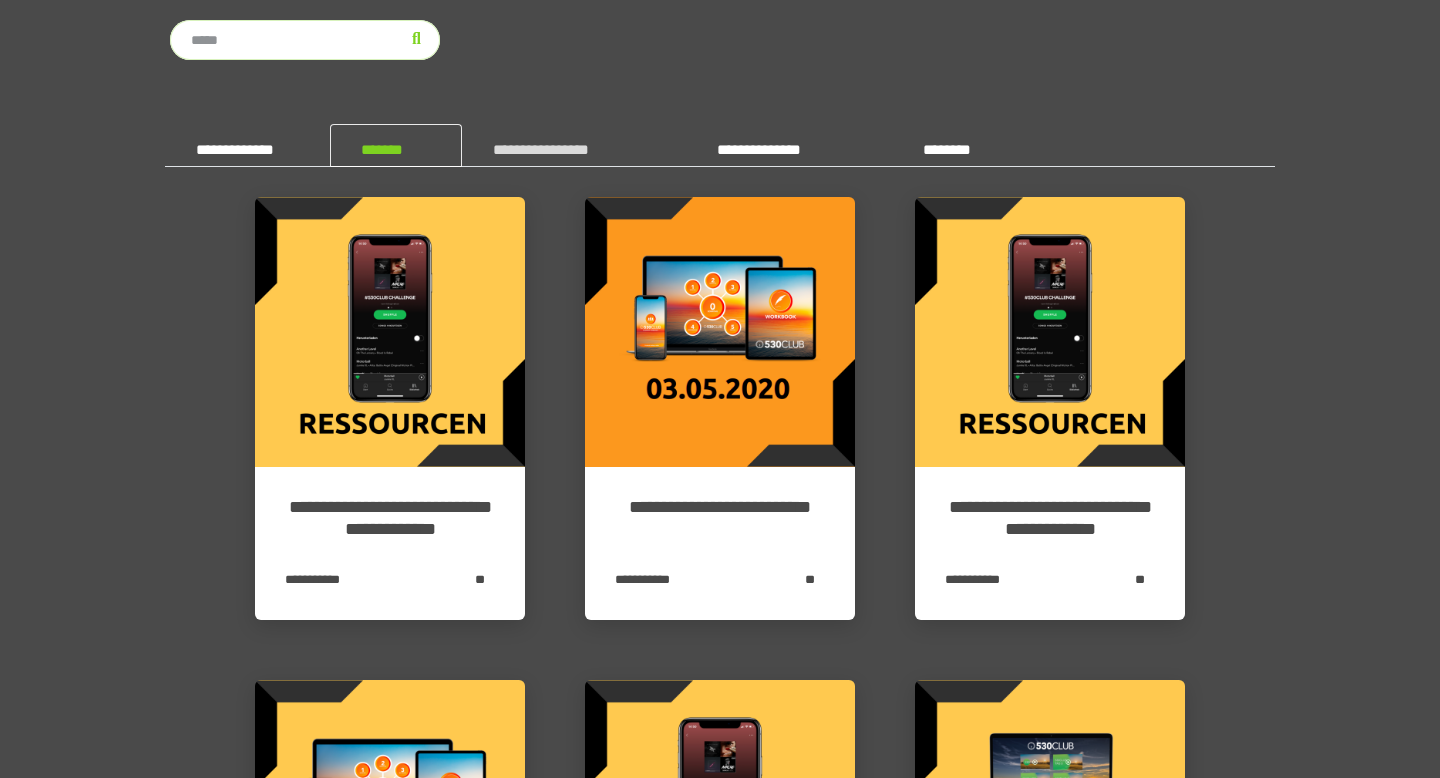 click on "**********" at bounding box center [574, 145] 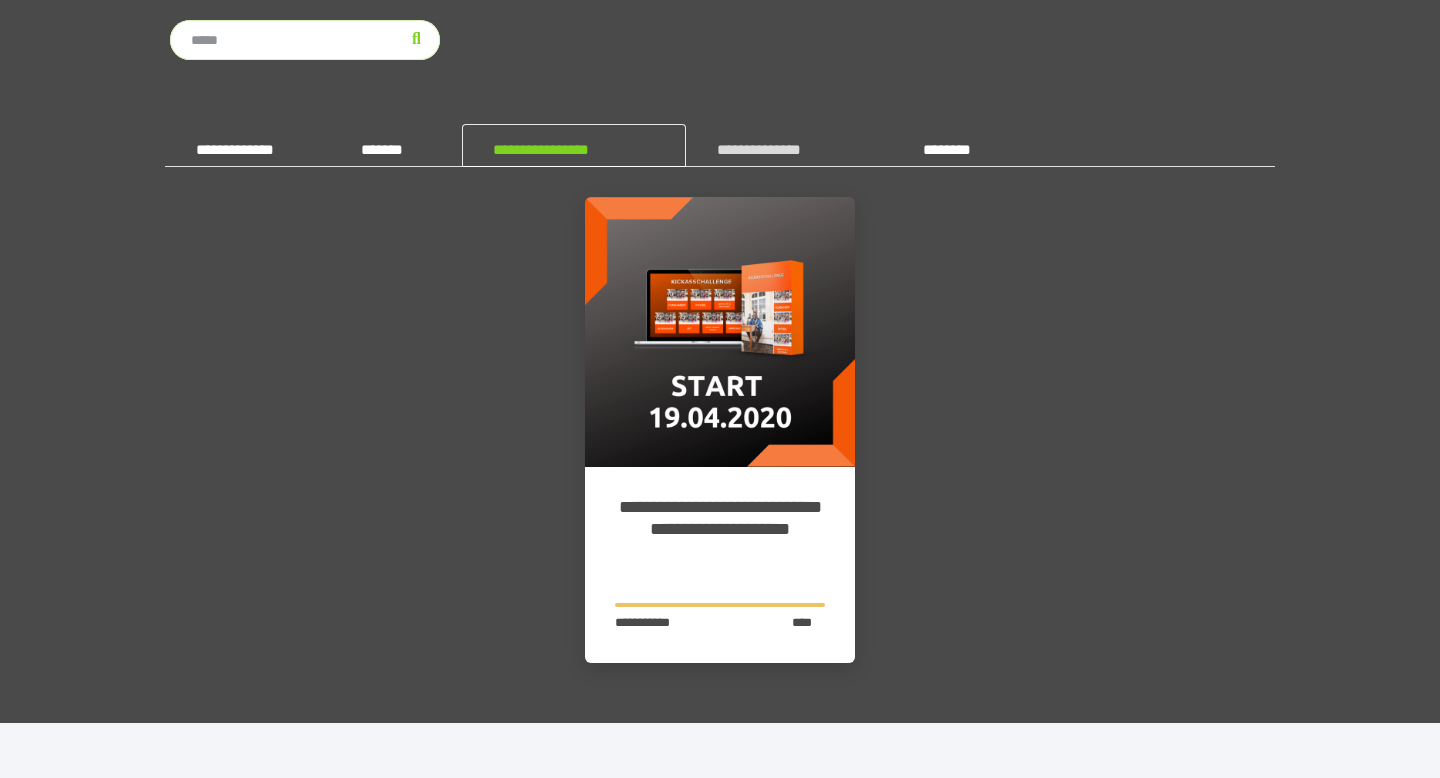 click on "**********" at bounding box center (788, 145) 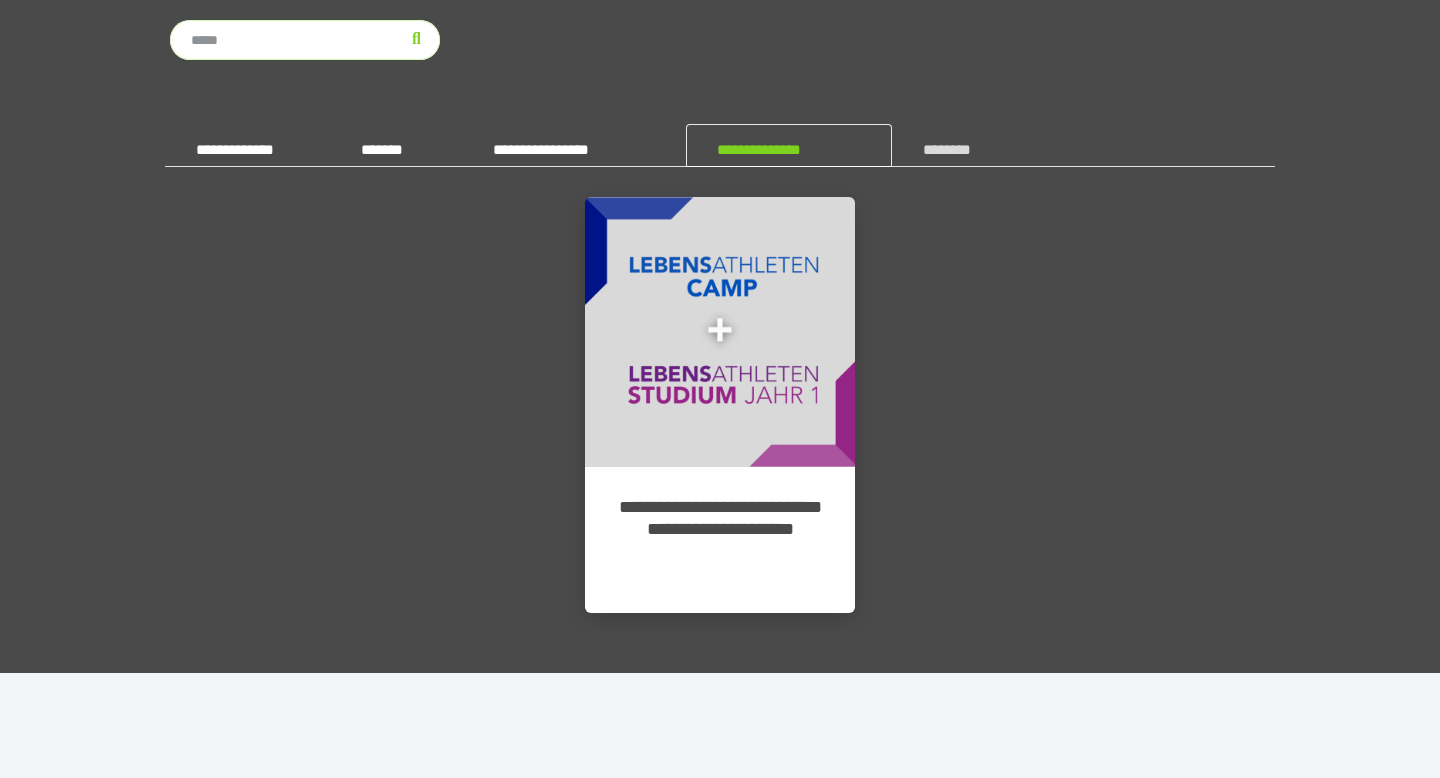 click on "********" at bounding box center (960, 145) 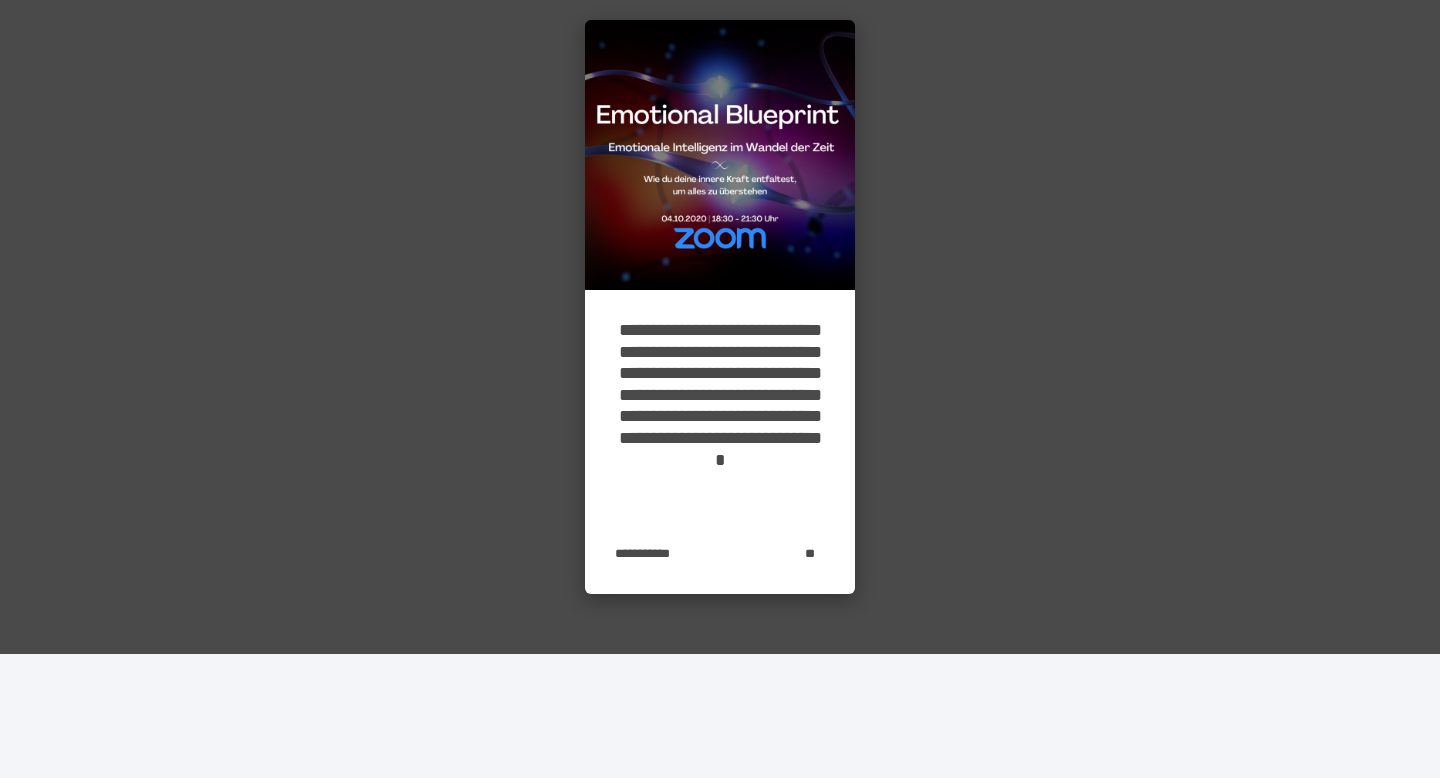 scroll, scrollTop: 0, scrollLeft: 0, axis: both 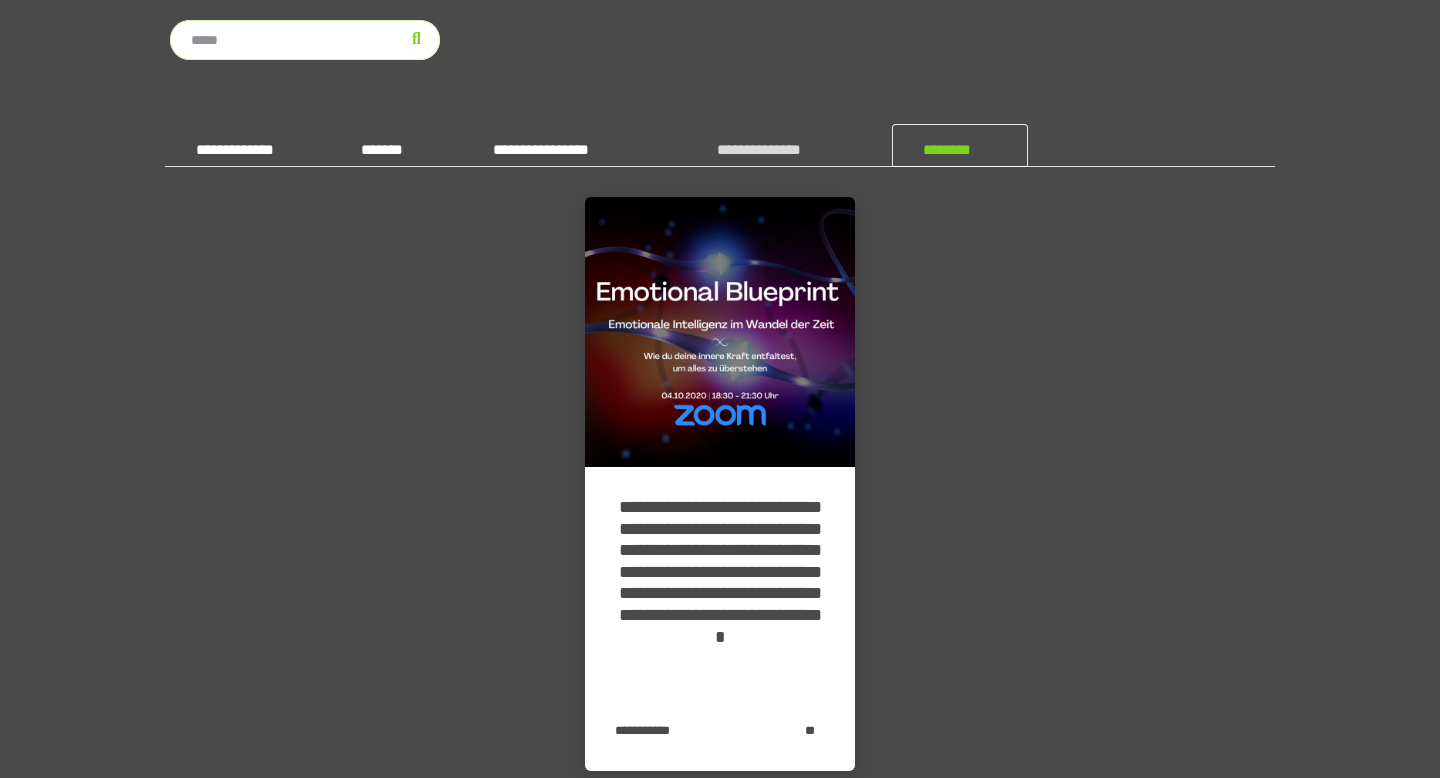 click on "**********" at bounding box center (788, 145) 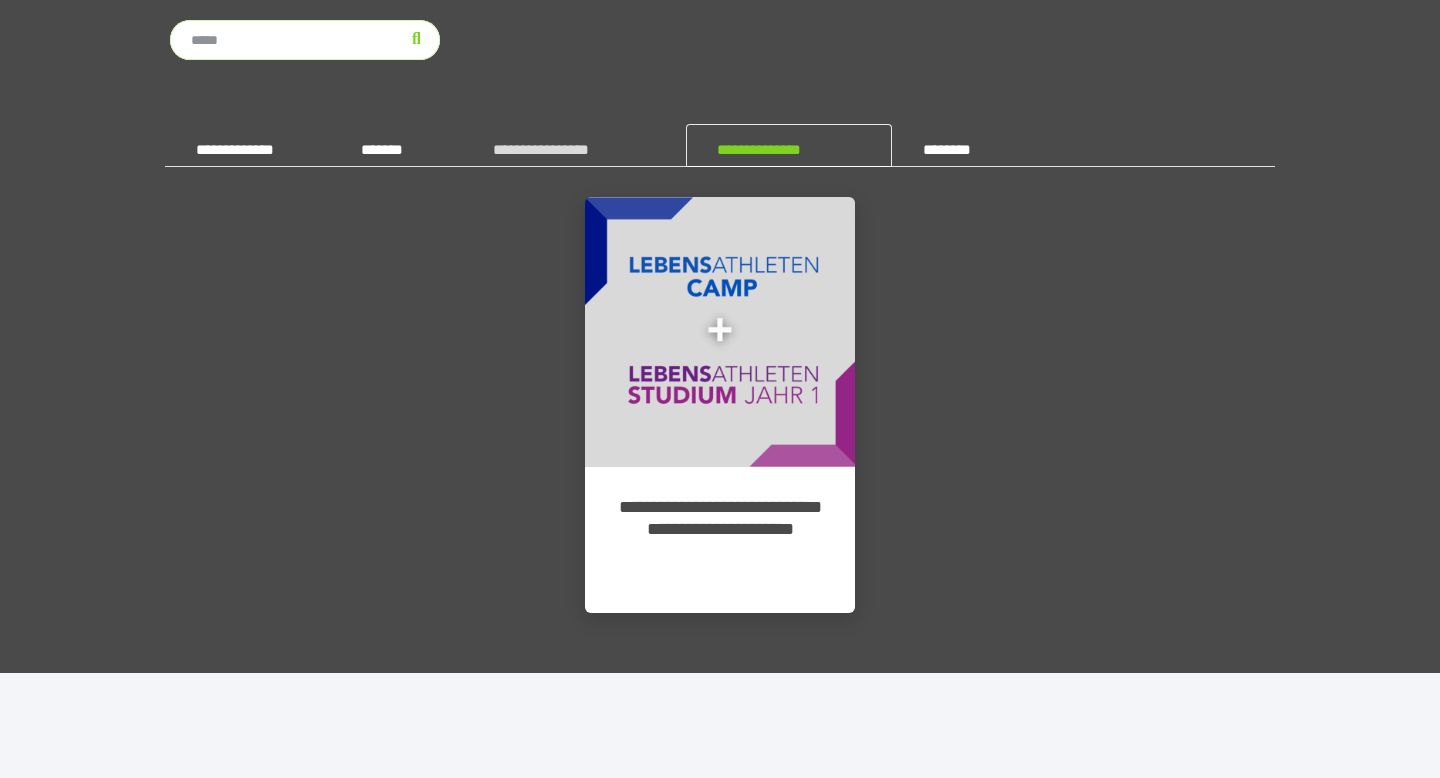 click on "**********" at bounding box center (574, 145) 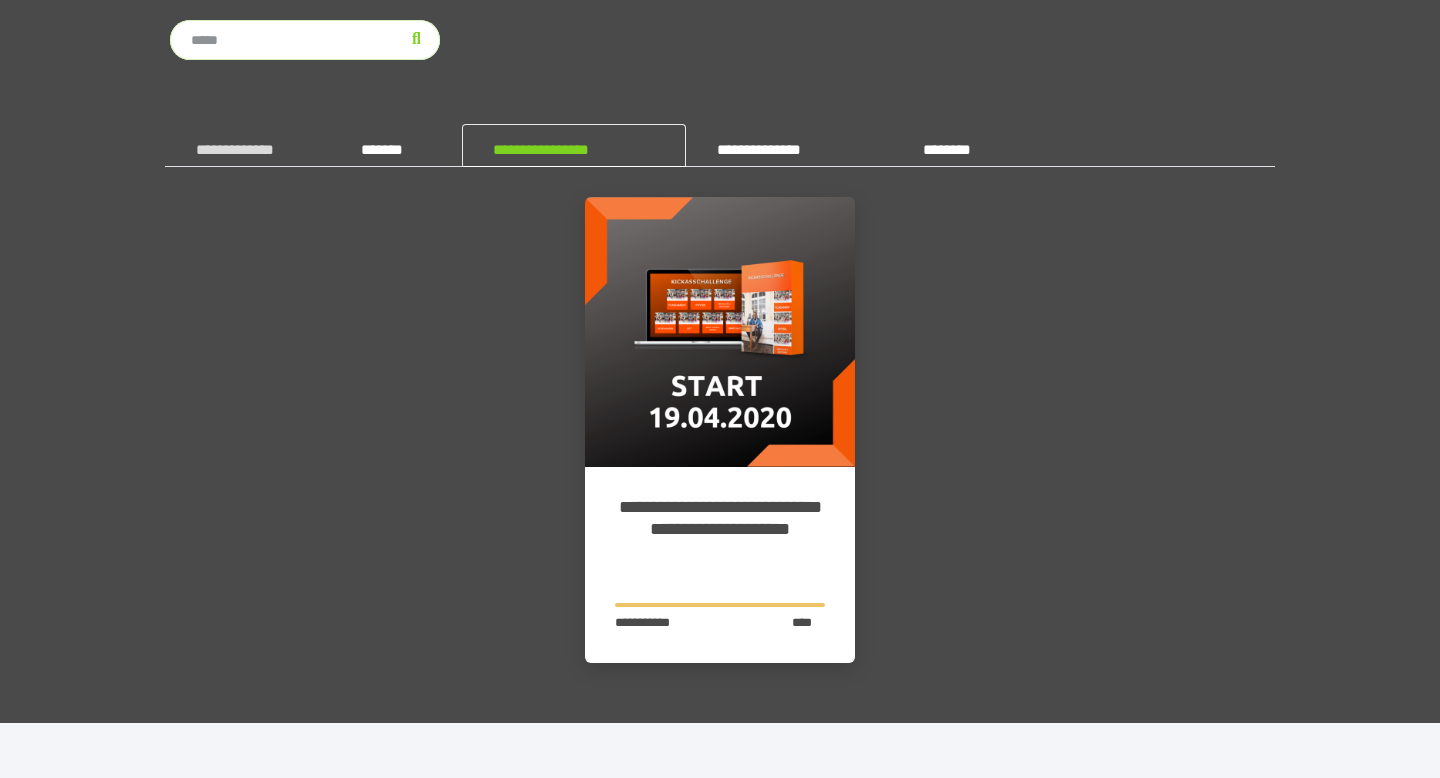 click on "**********" at bounding box center (247, 145) 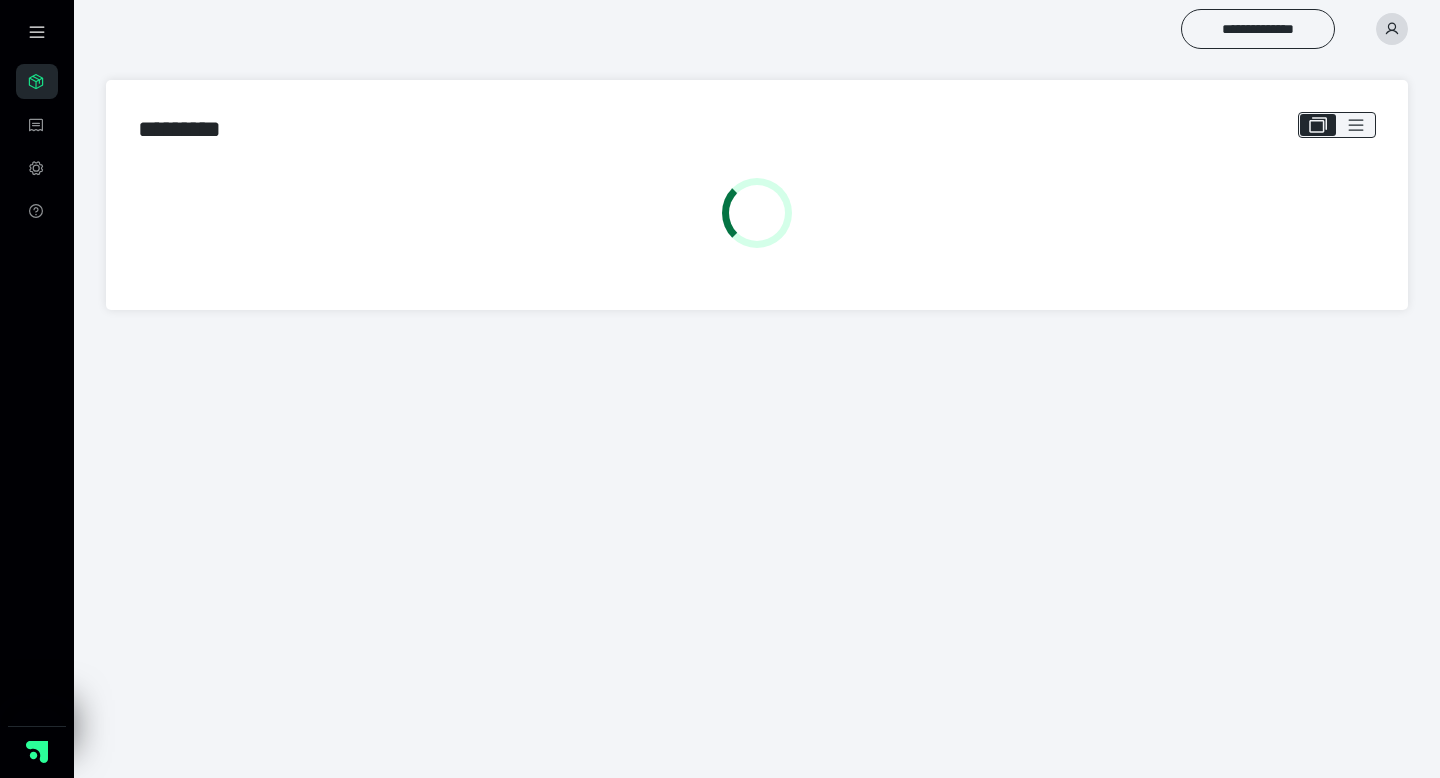 scroll, scrollTop: 0, scrollLeft: 0, axis: both 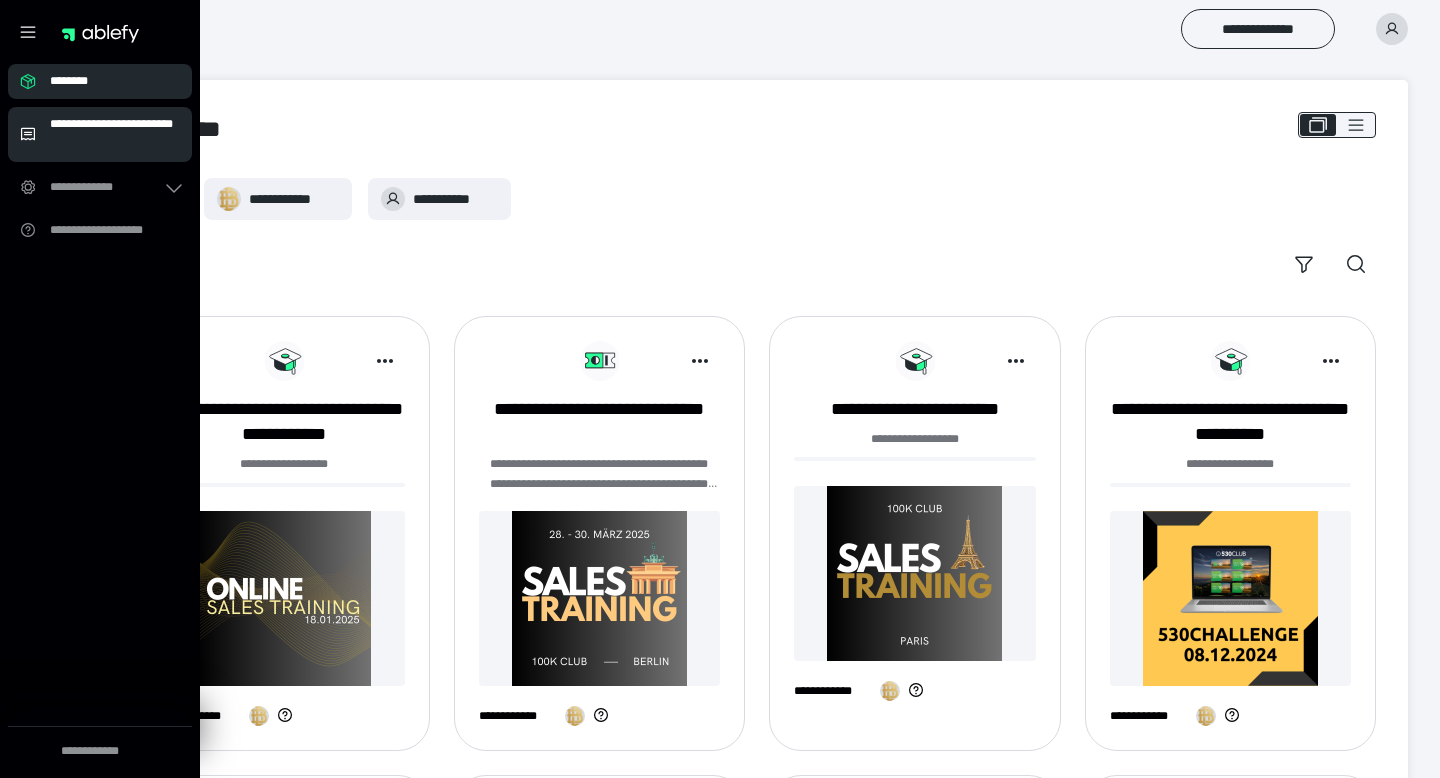click on "**********" at bounding box center [115, 134] 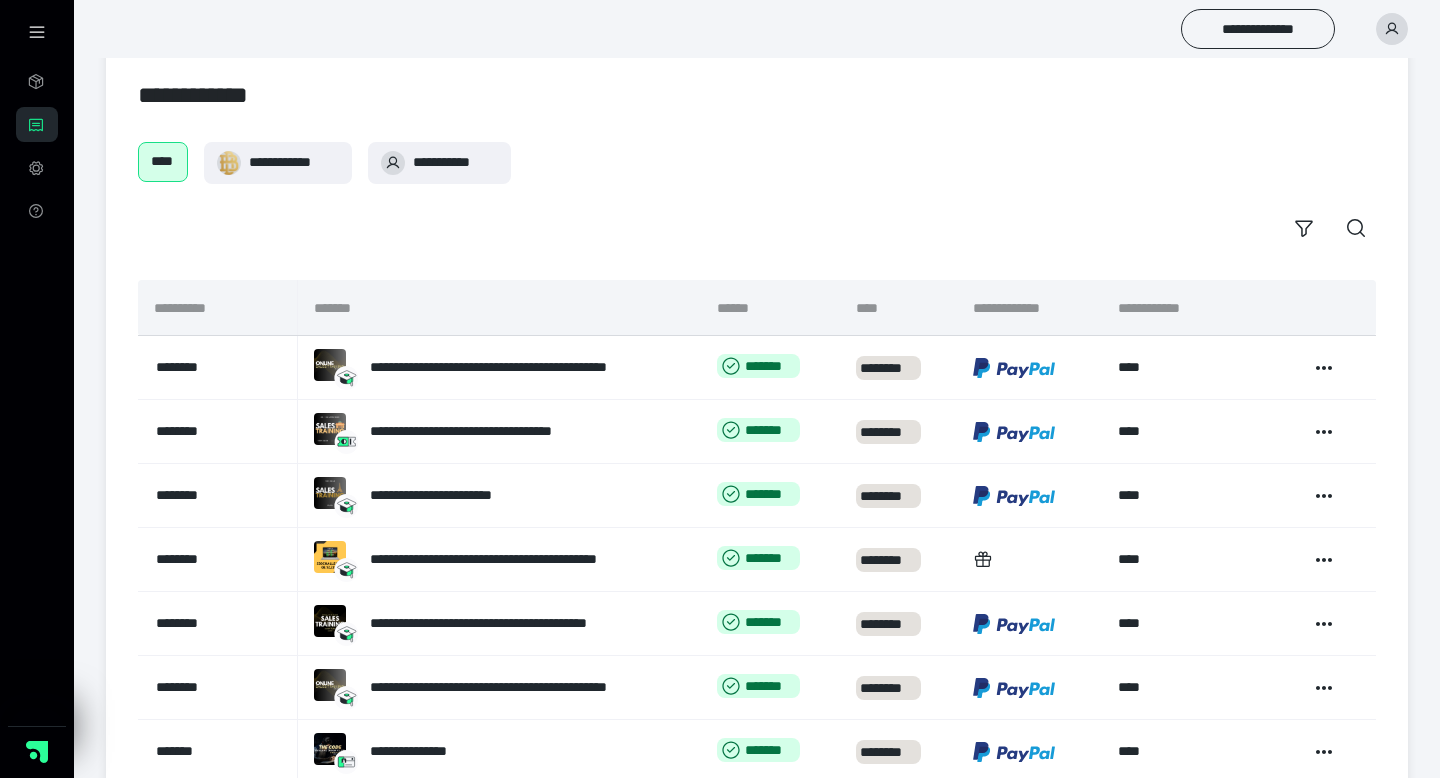 scroll, scrollTop: 32, scrollLeft: 0, axis: vertical 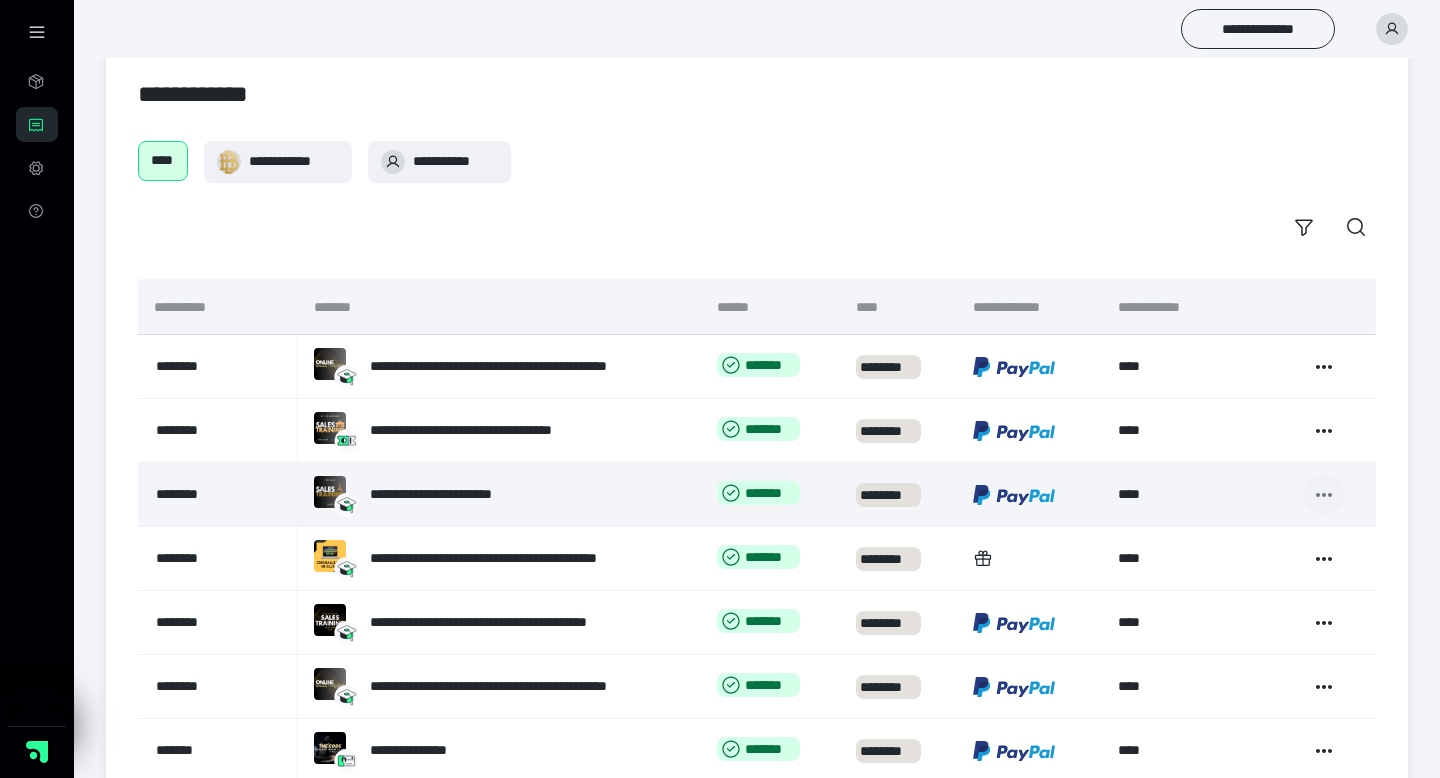 click 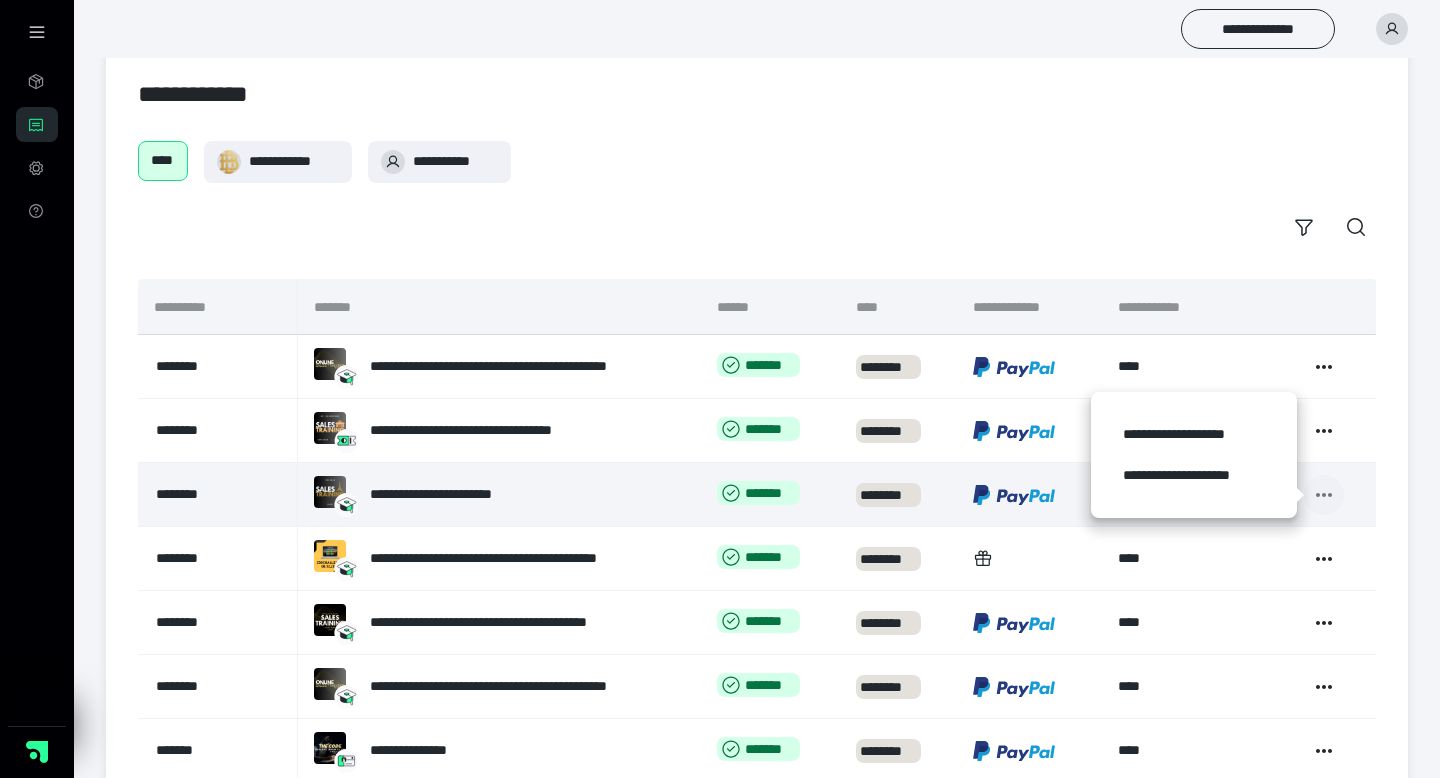click 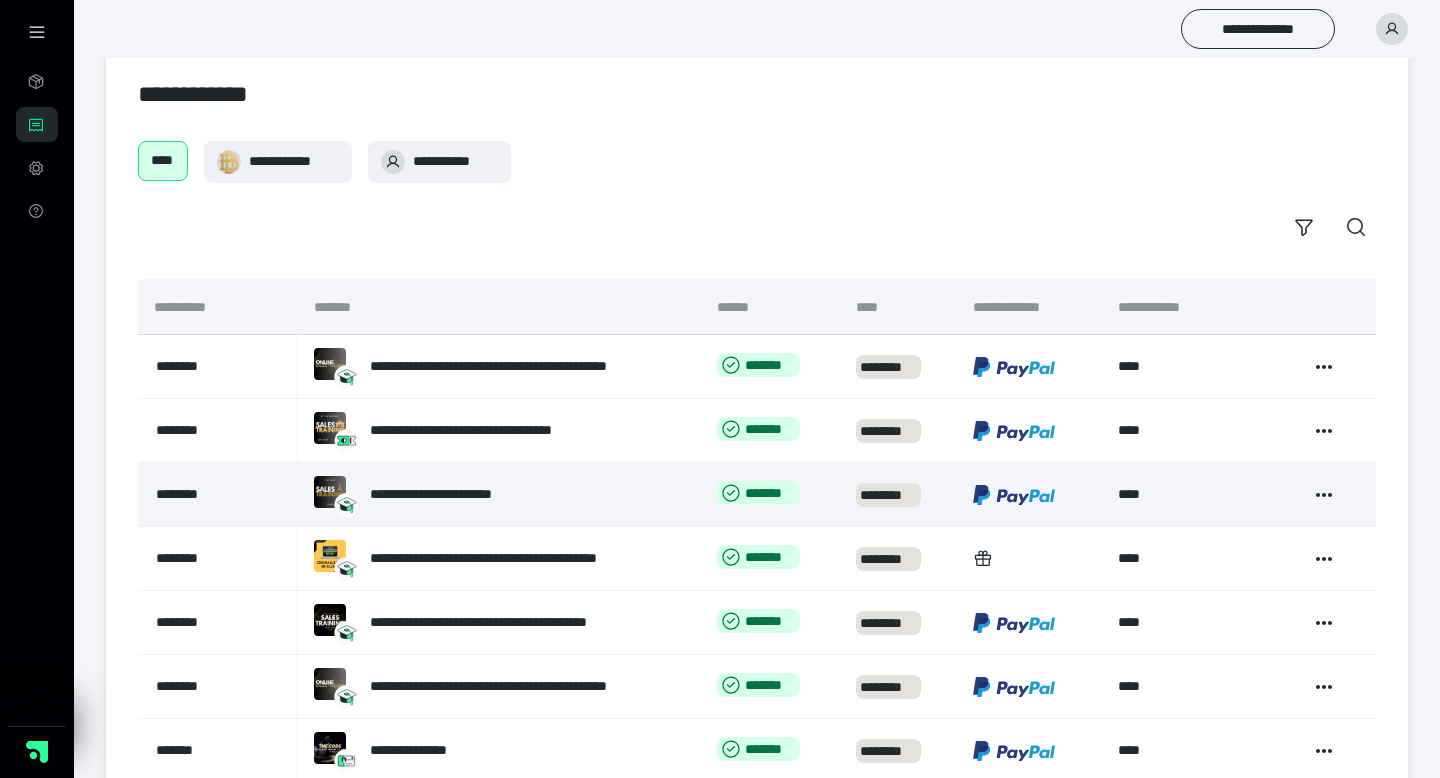 click on "**********" at bounding box center [453, 494] 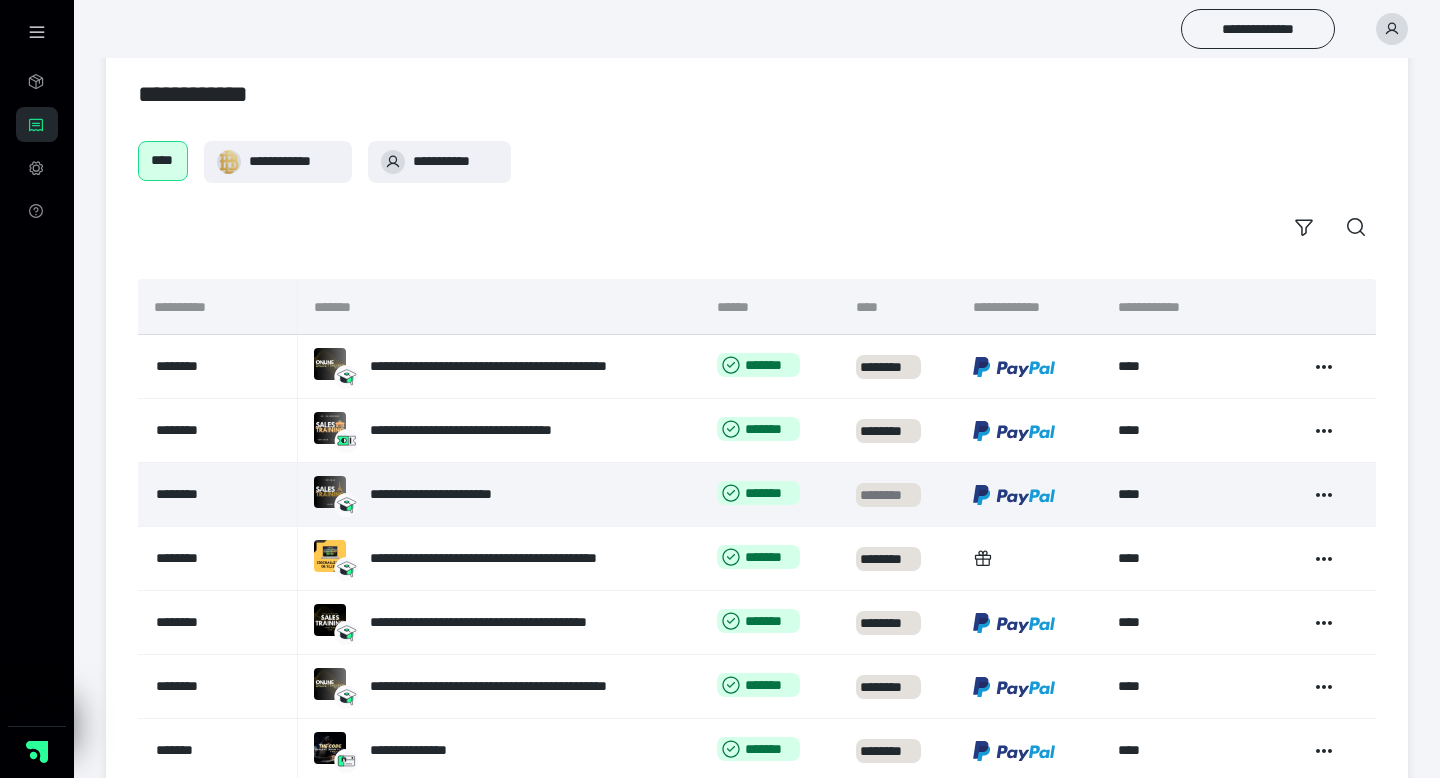 click on "********" at bounding box center (888, 495) 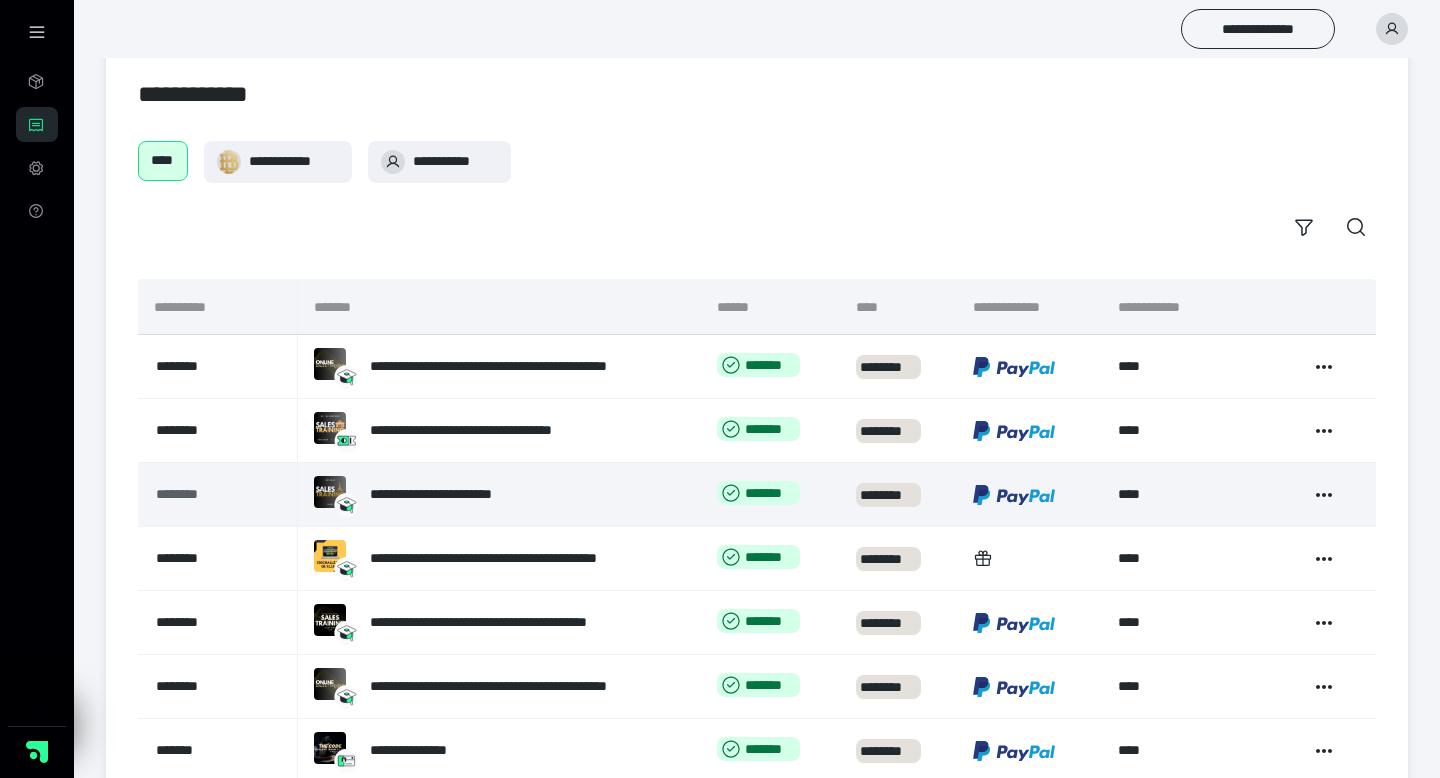 click on "********" at bounding box center (204, 494) 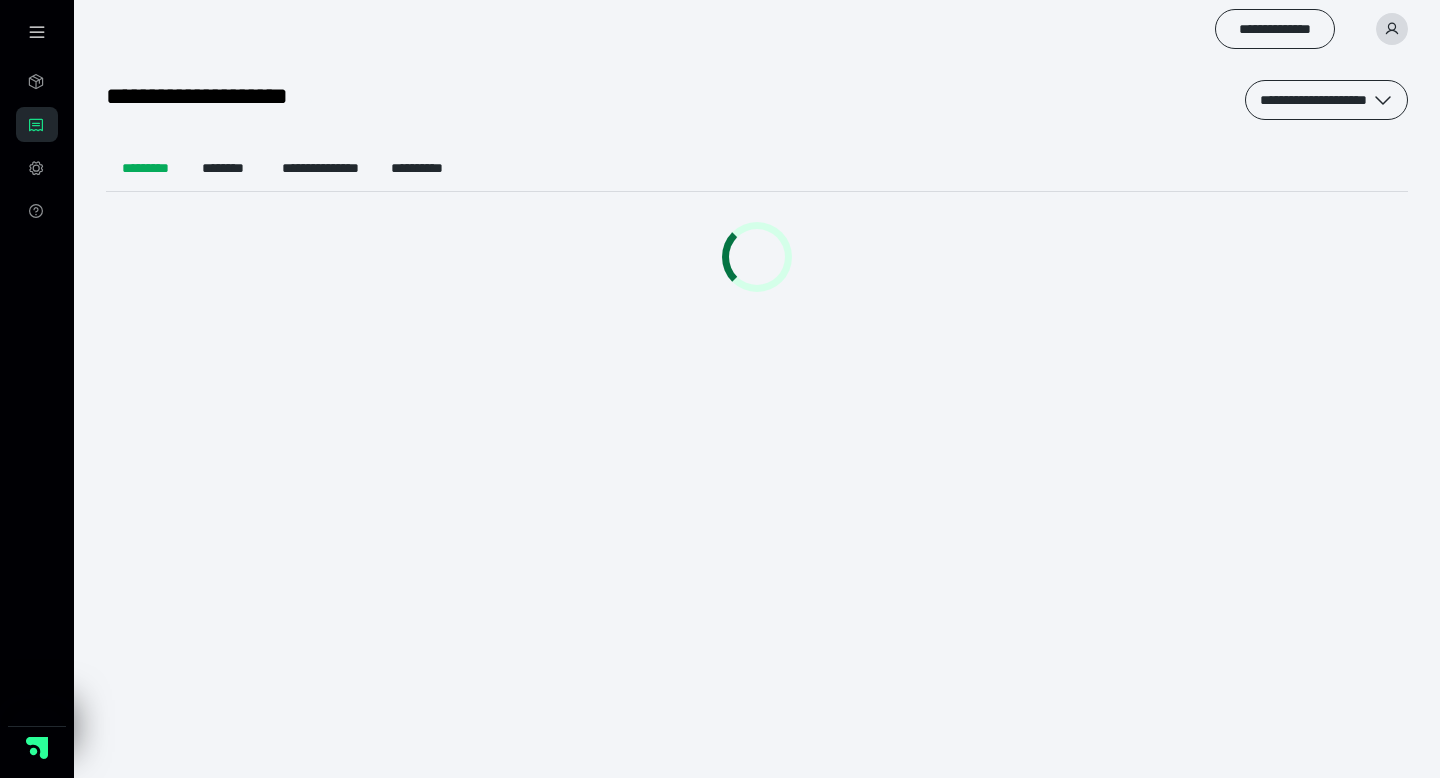 scroll, scrollTop: 0, scrollLeft: 0, axis: both 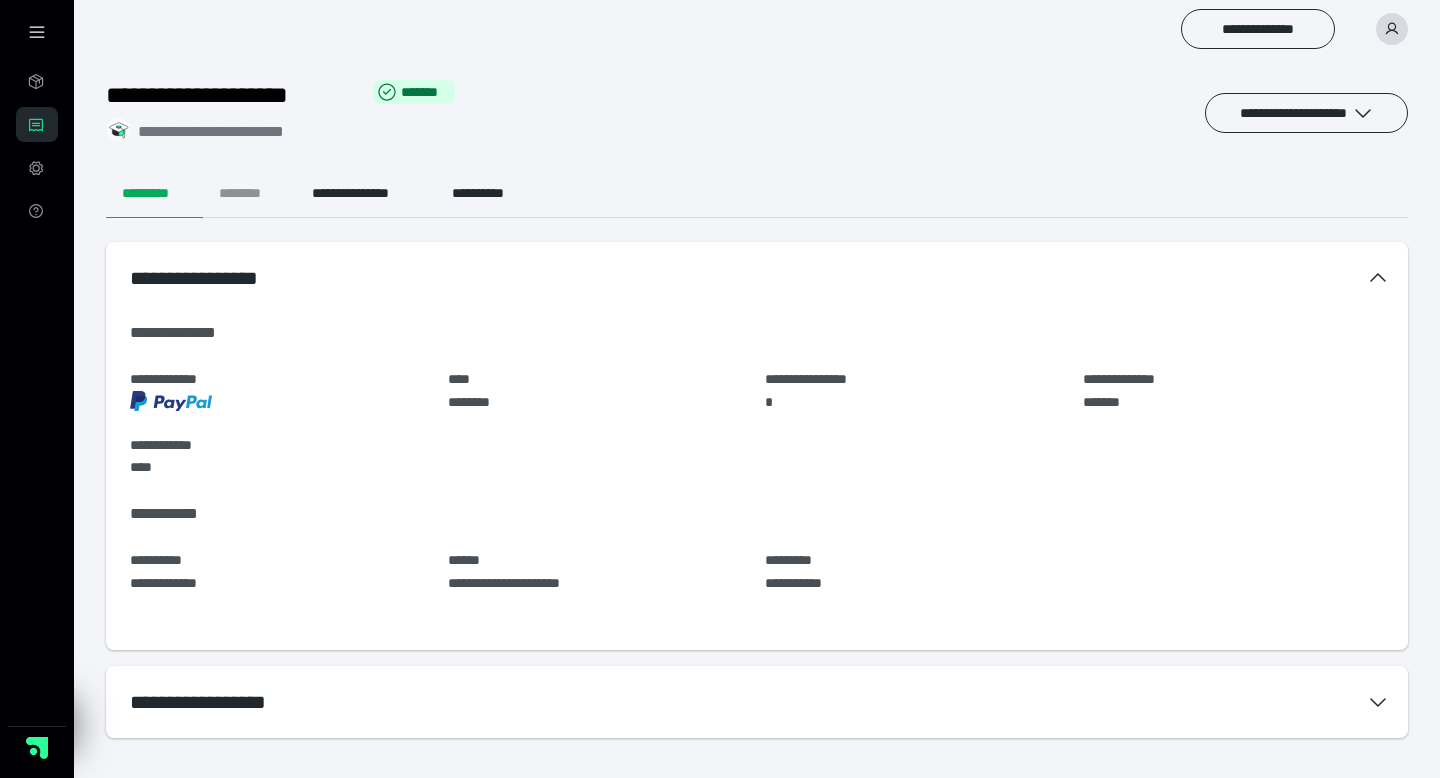 click on "********" at bounding box center (249, 194) 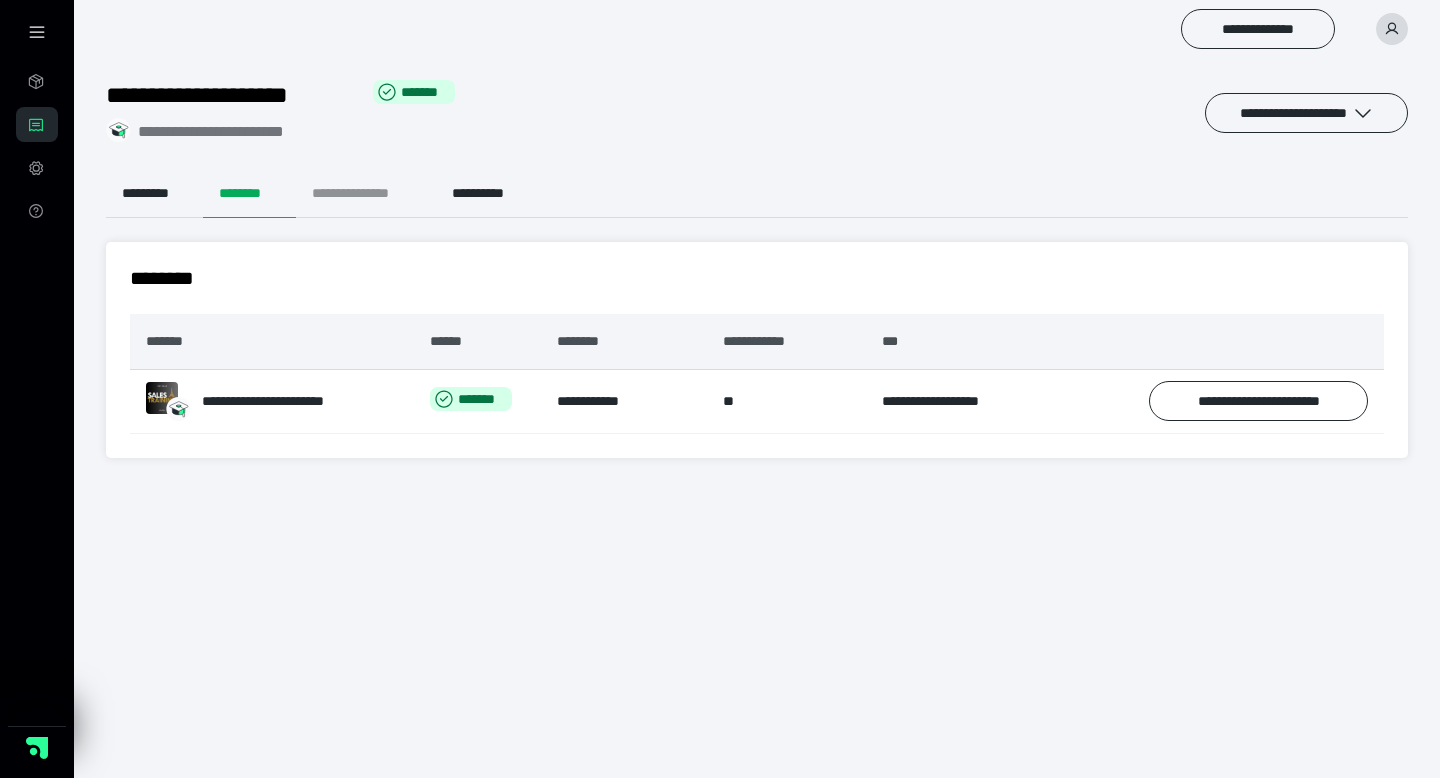 click on "**********" at bounding box center [366, 194] 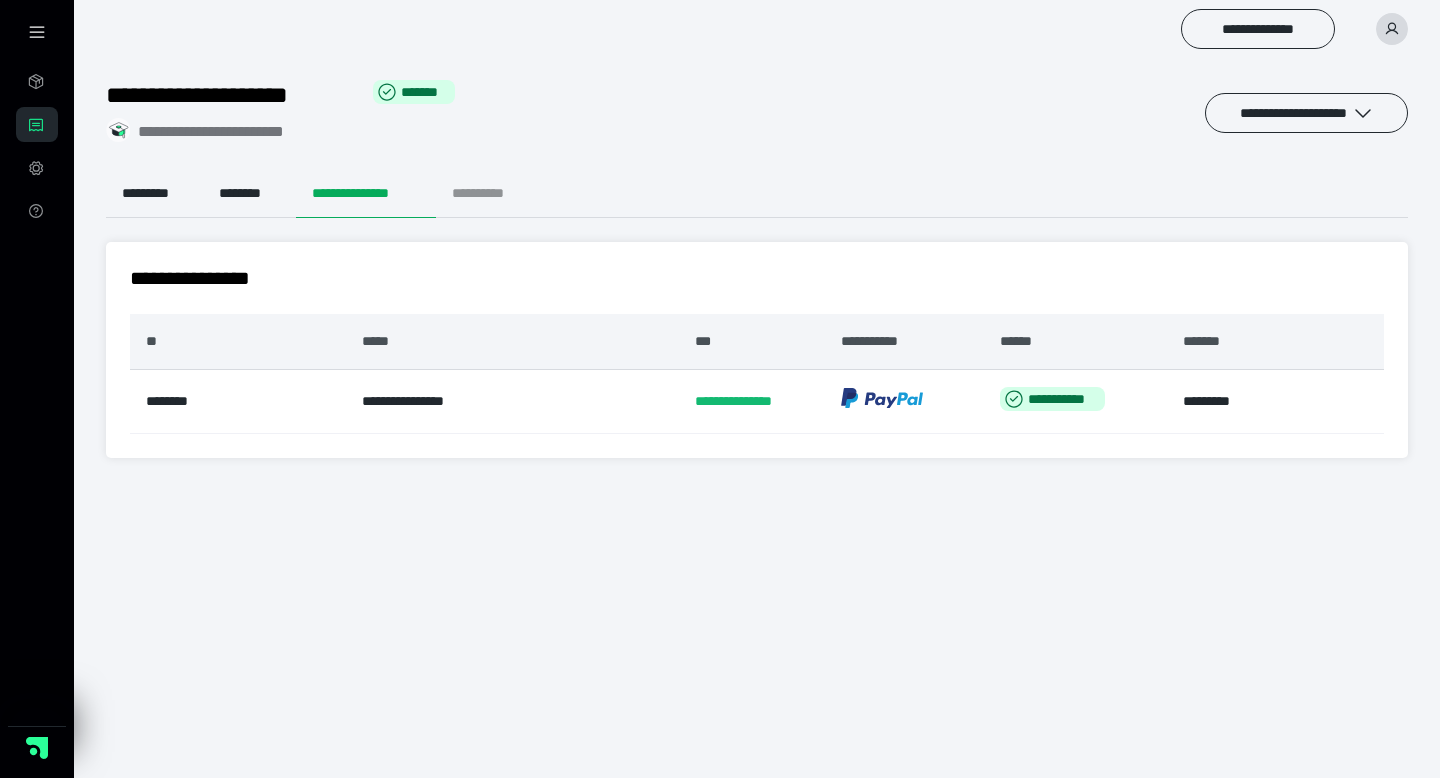 click on "**********" at bounding box center (494, 194) 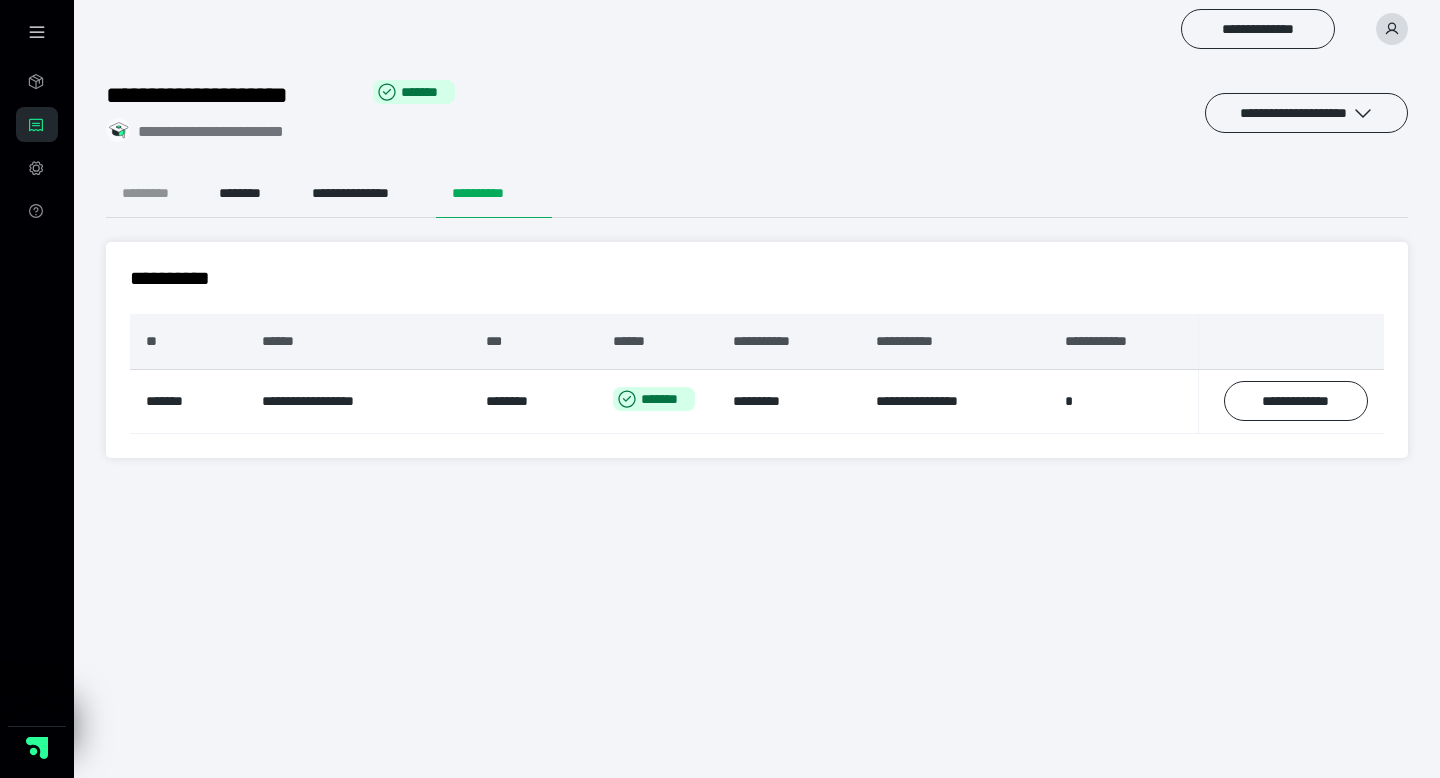 click on "*********" at bounding box center (154, 194) 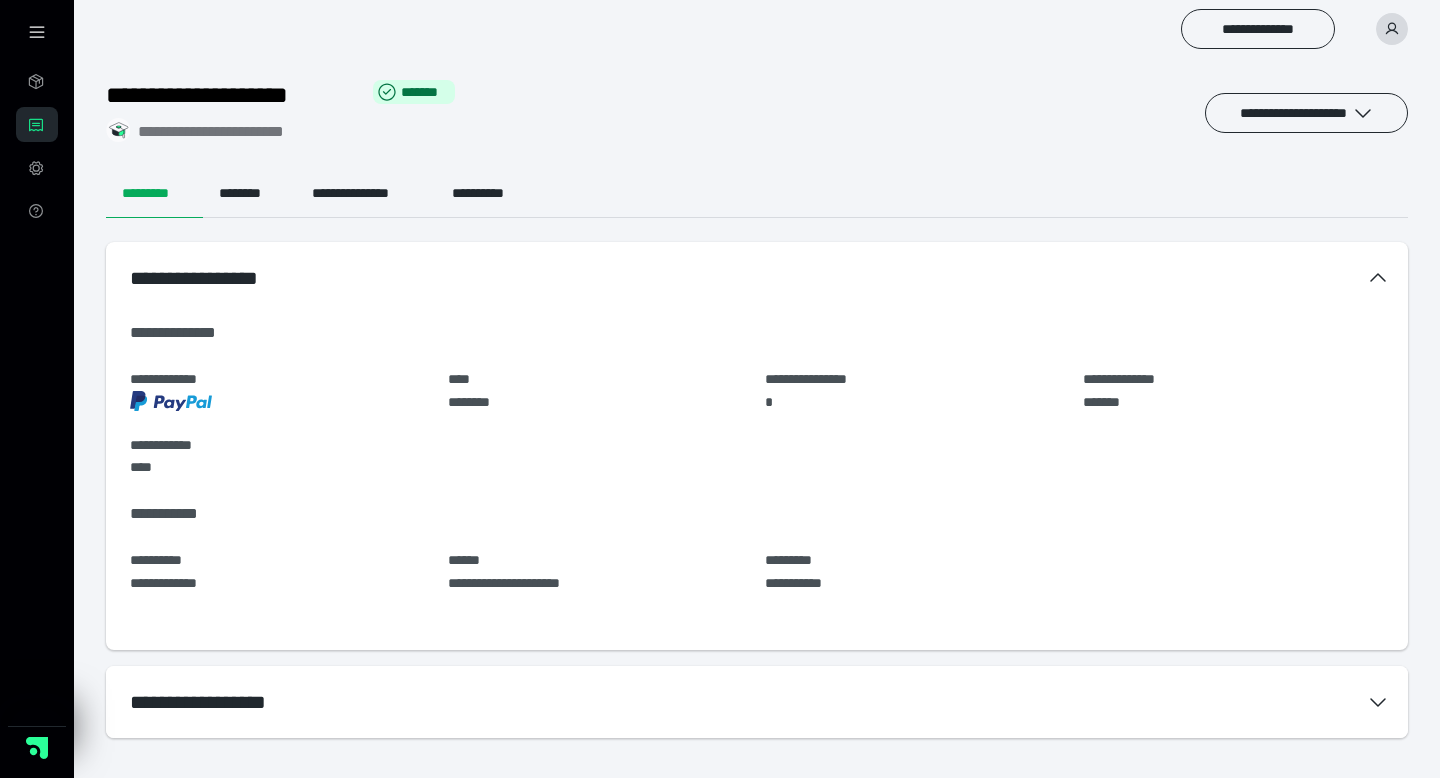 click on "**********" at bounding box center [757, 702] 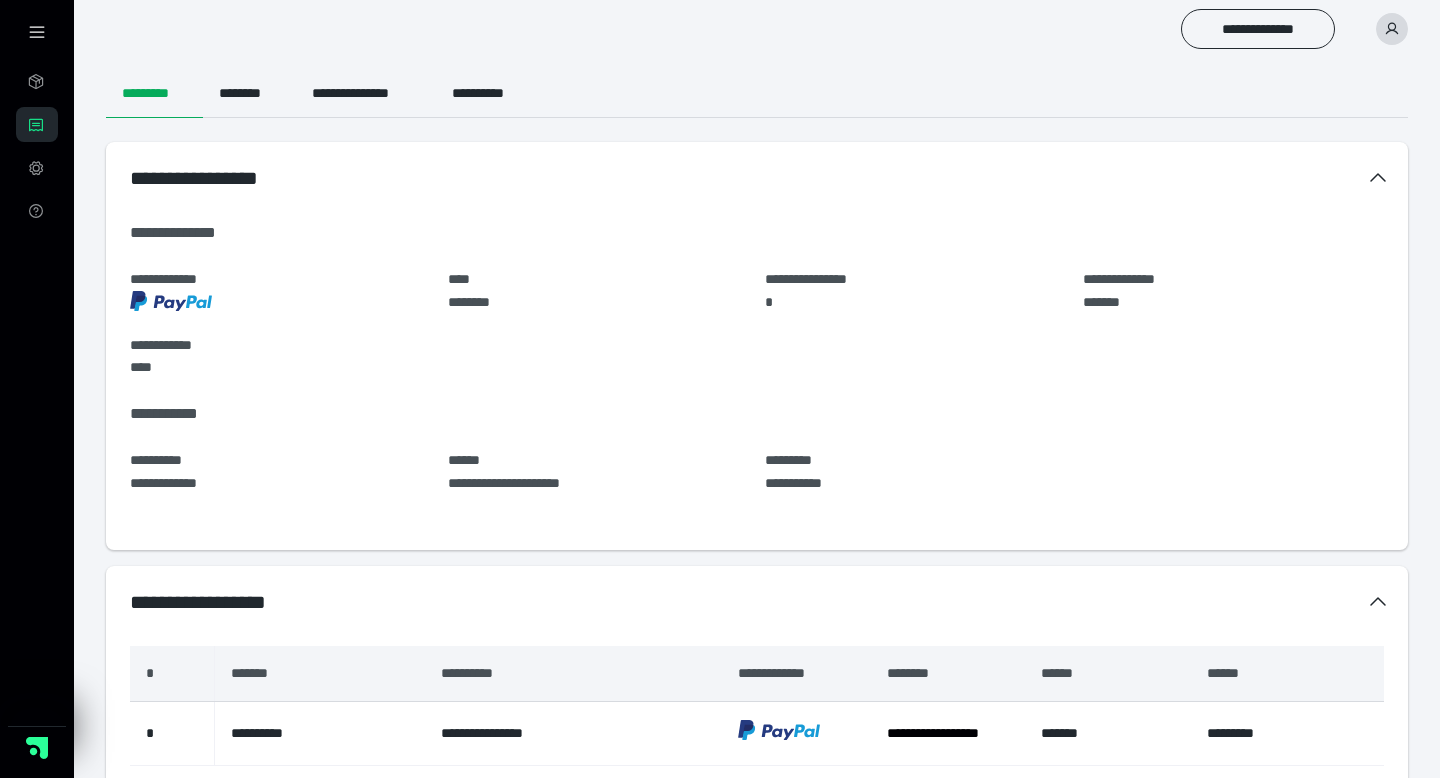 scroll, scrollTop: 140, scrollLeft: 0, axis: vertical 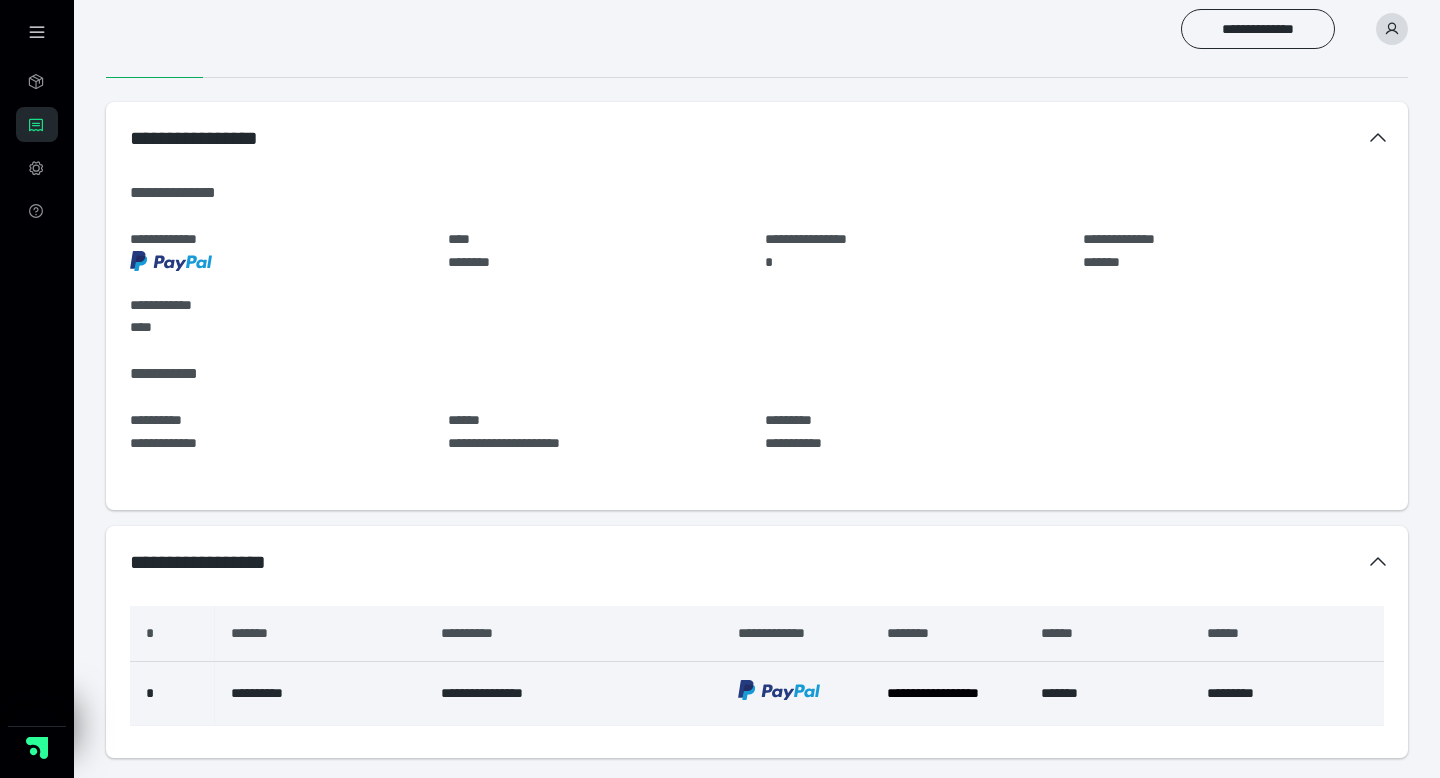 click at bounding box center [779, 690] 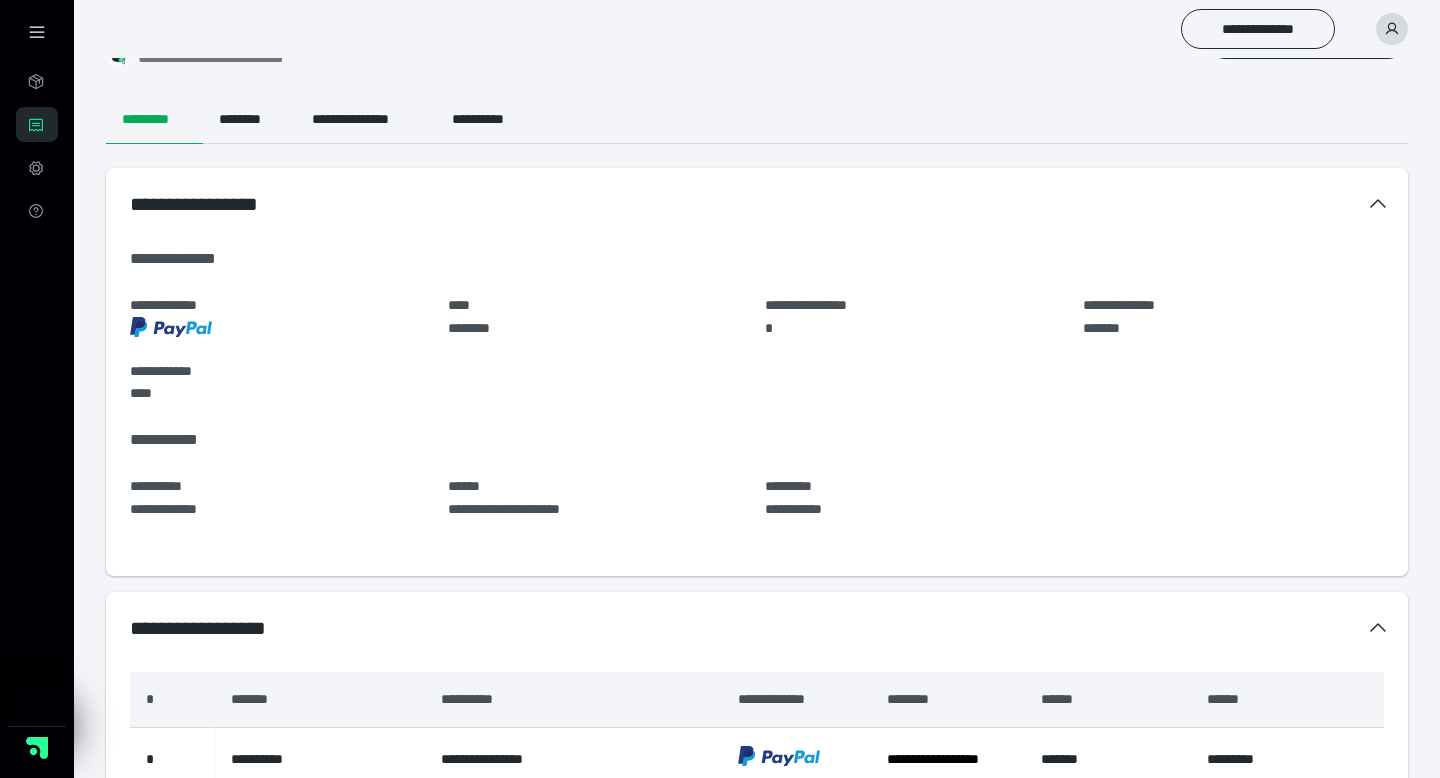 scroll, scrollTop: 0, scrollLeft: 0, axis: both 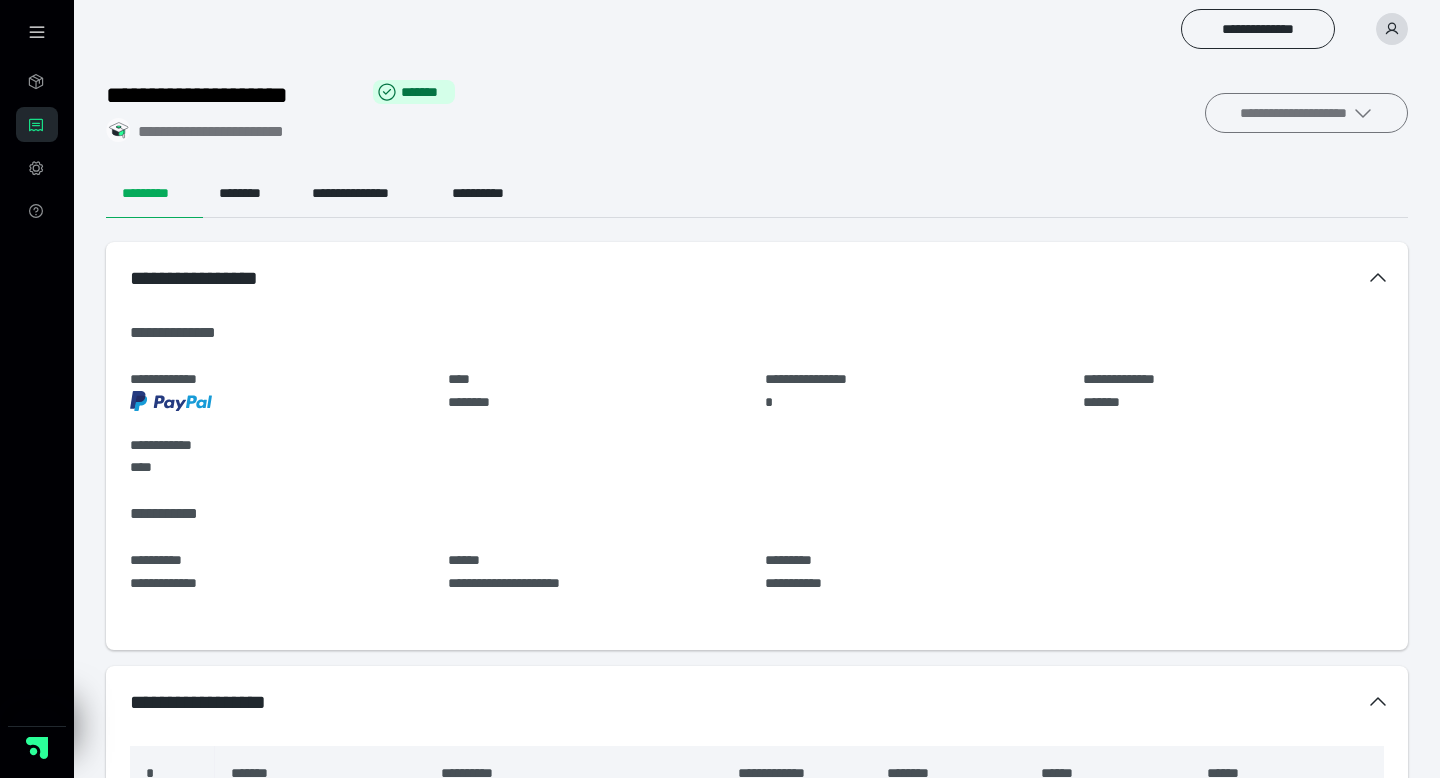 click on "**********" at bounding box center [1306, 113] 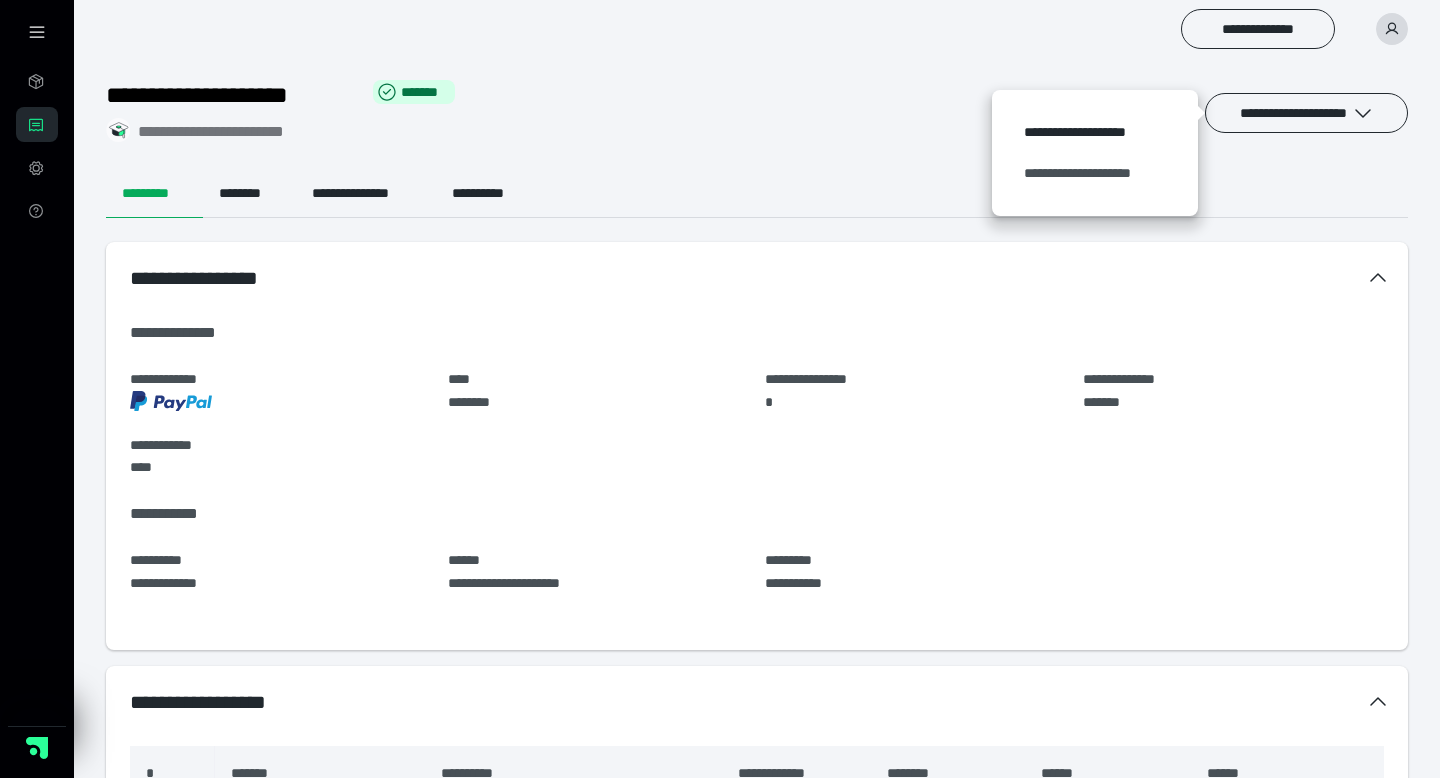 click on "**********" at bounding box center [1095, 173] 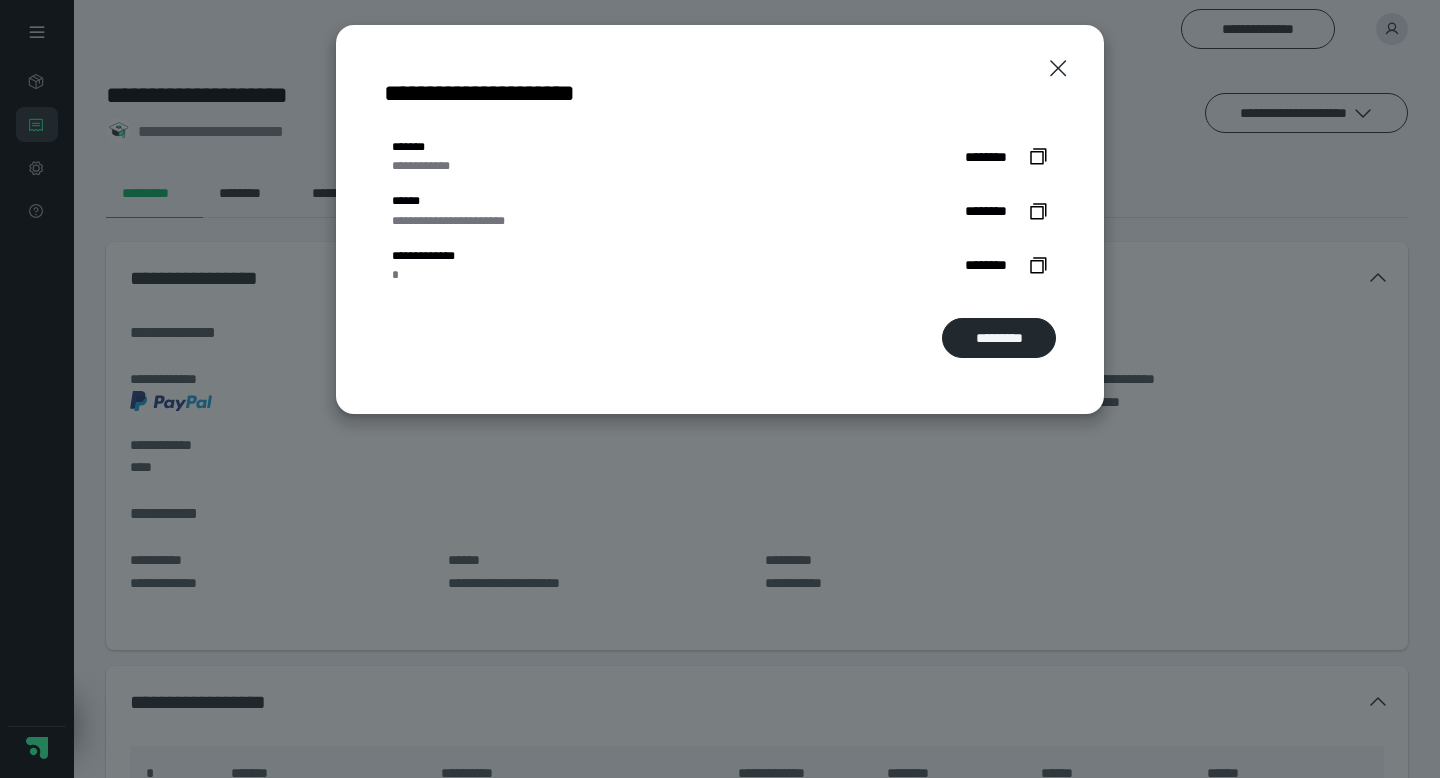 scroll, scrollTop: 36, scrollLeft: 0, axis: vertical 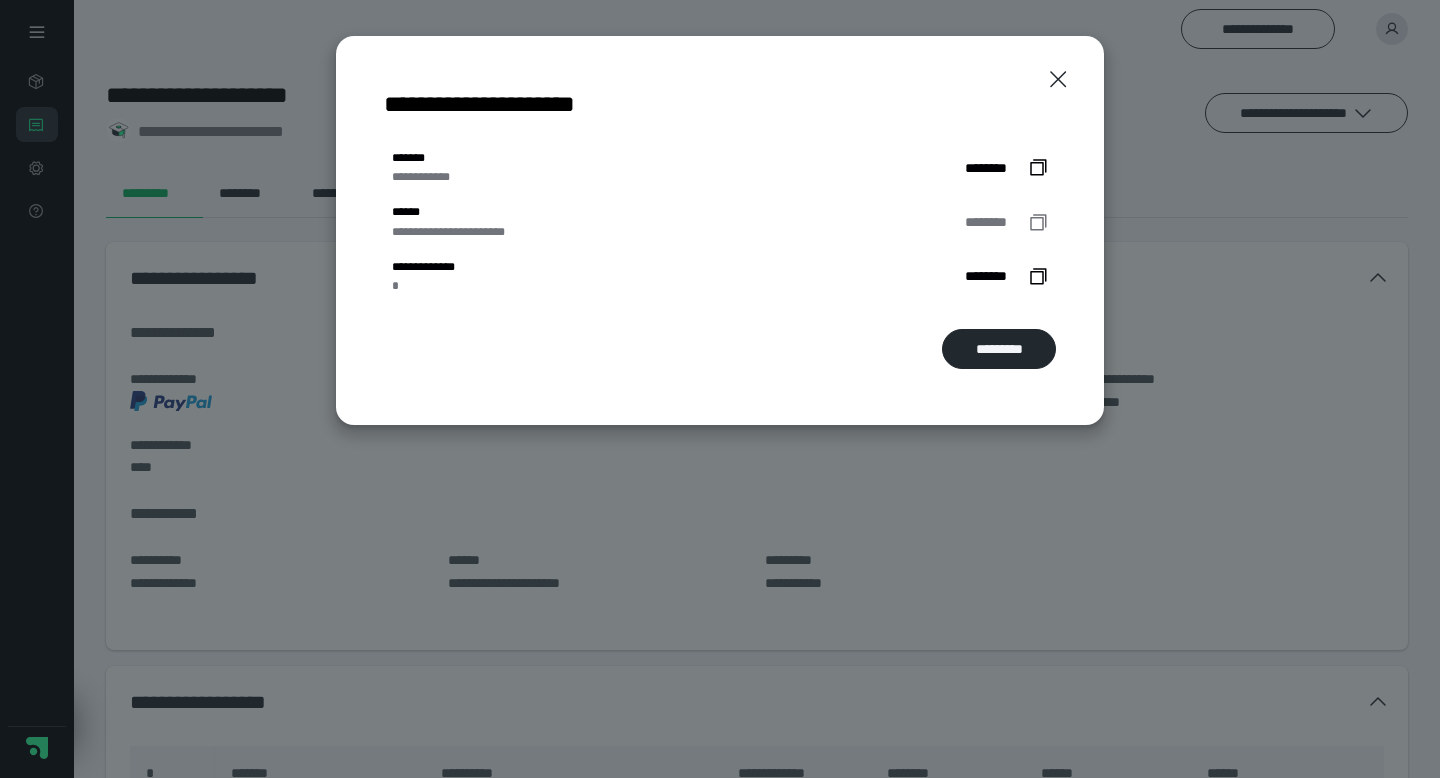 click 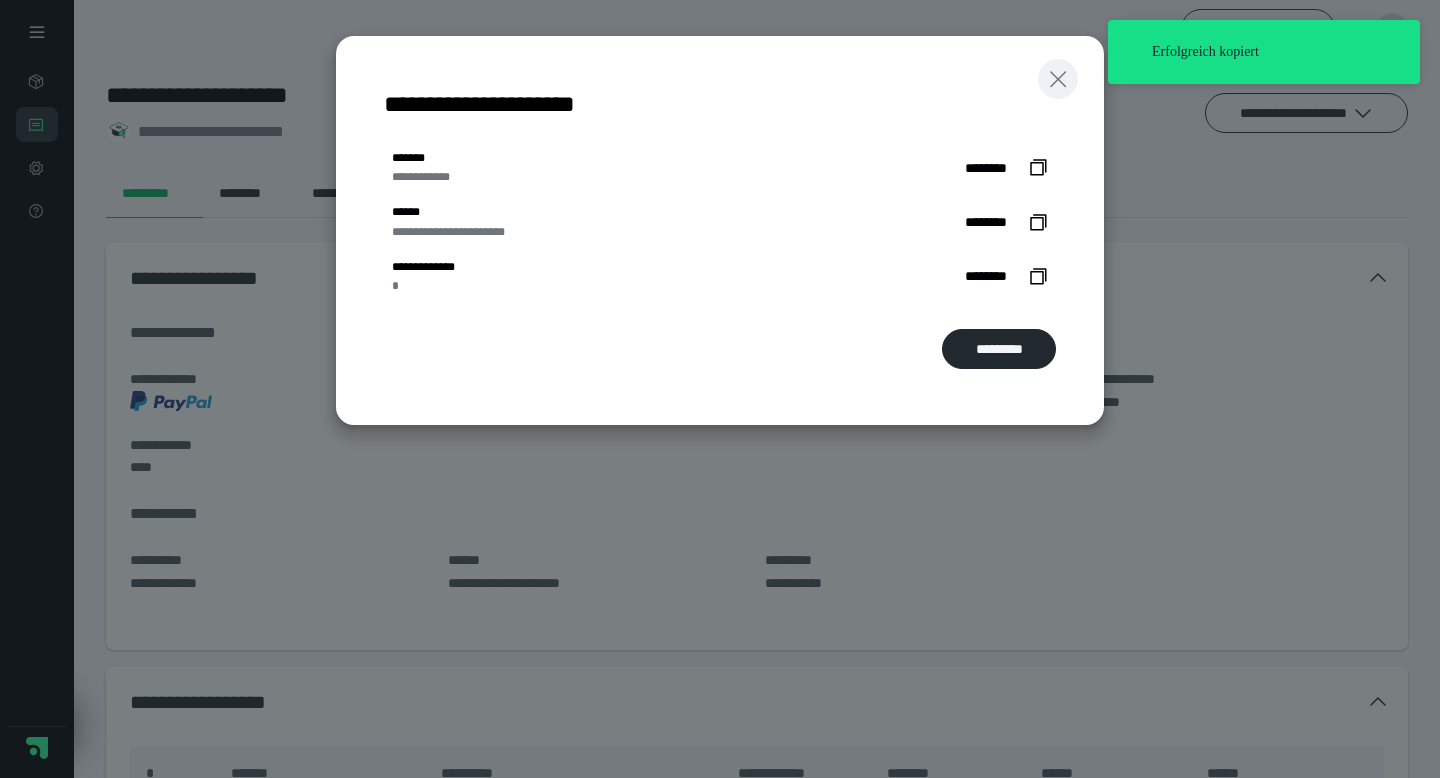 click 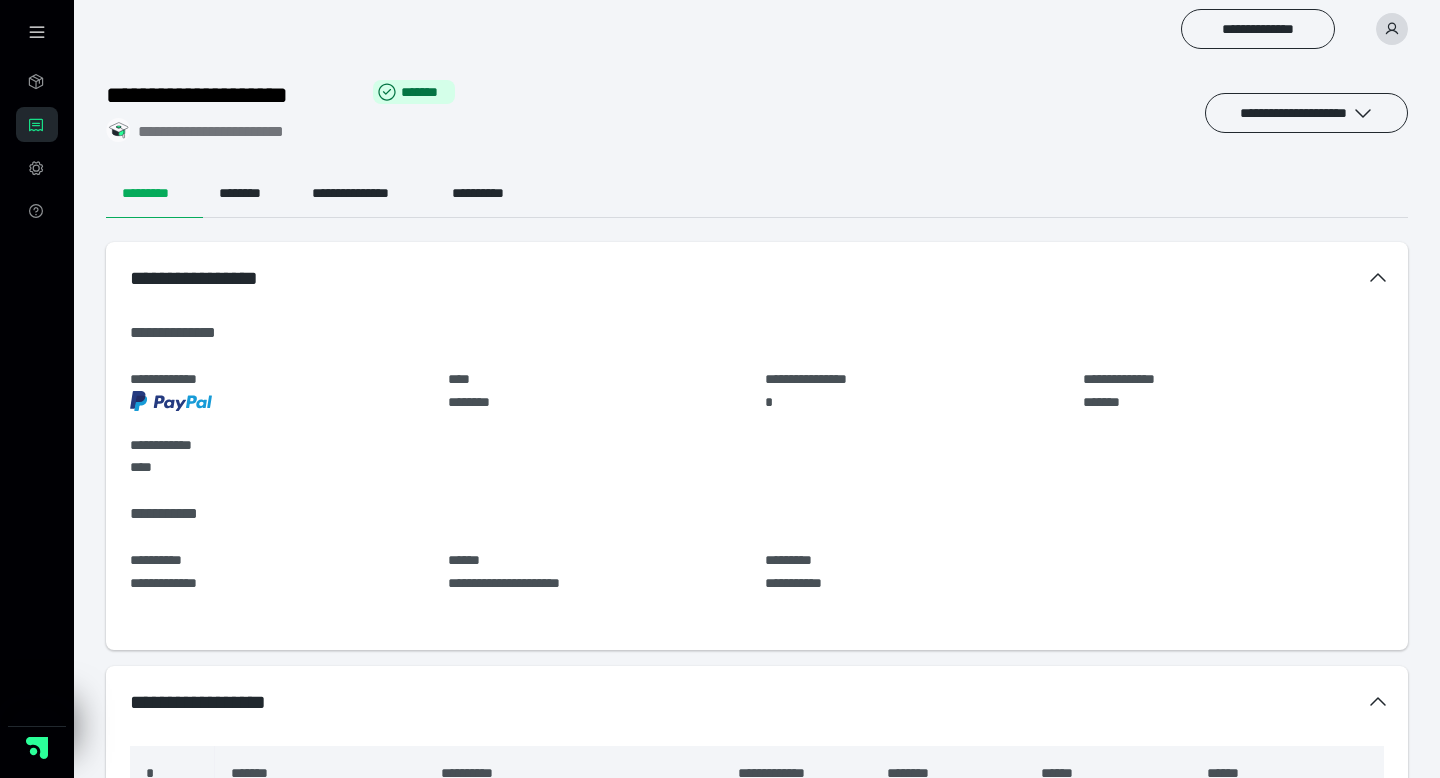 click 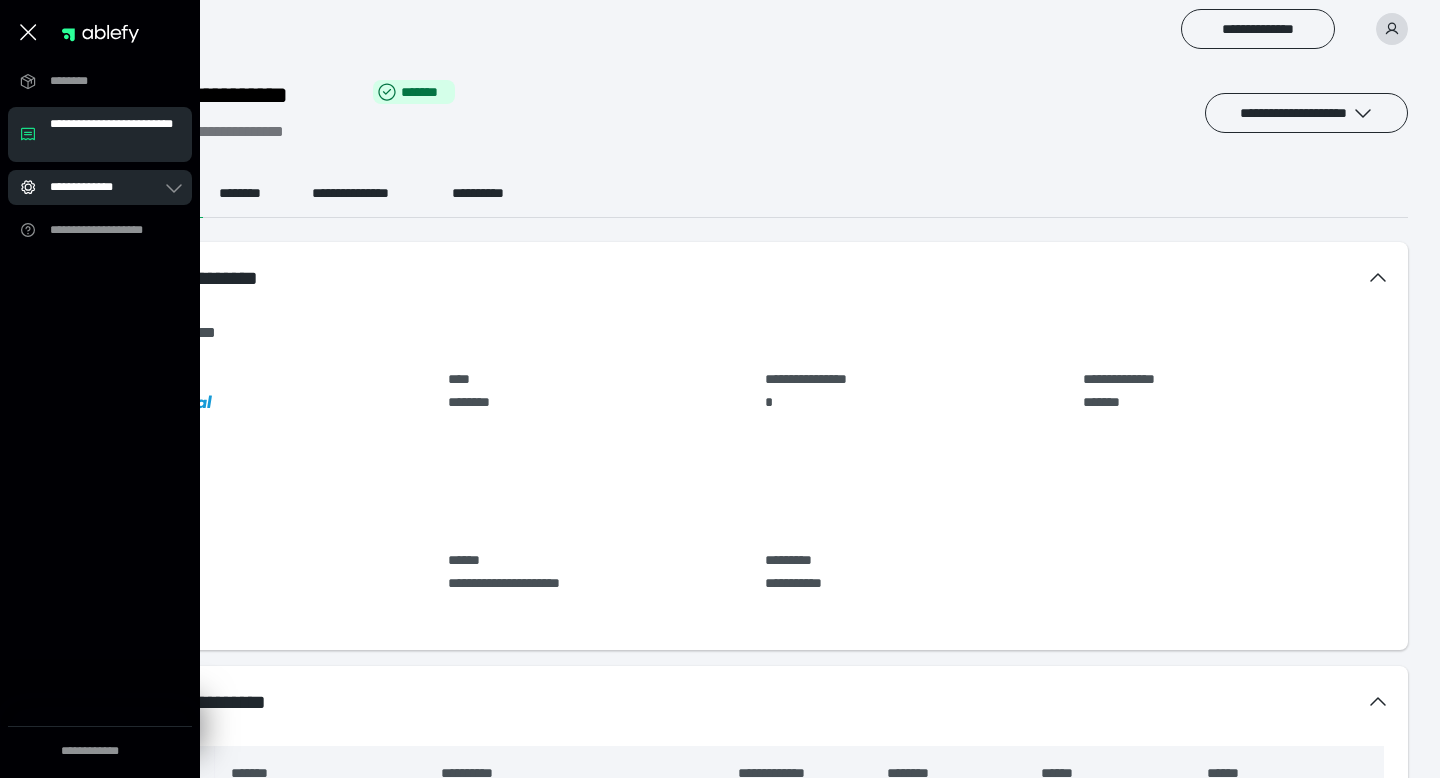 click 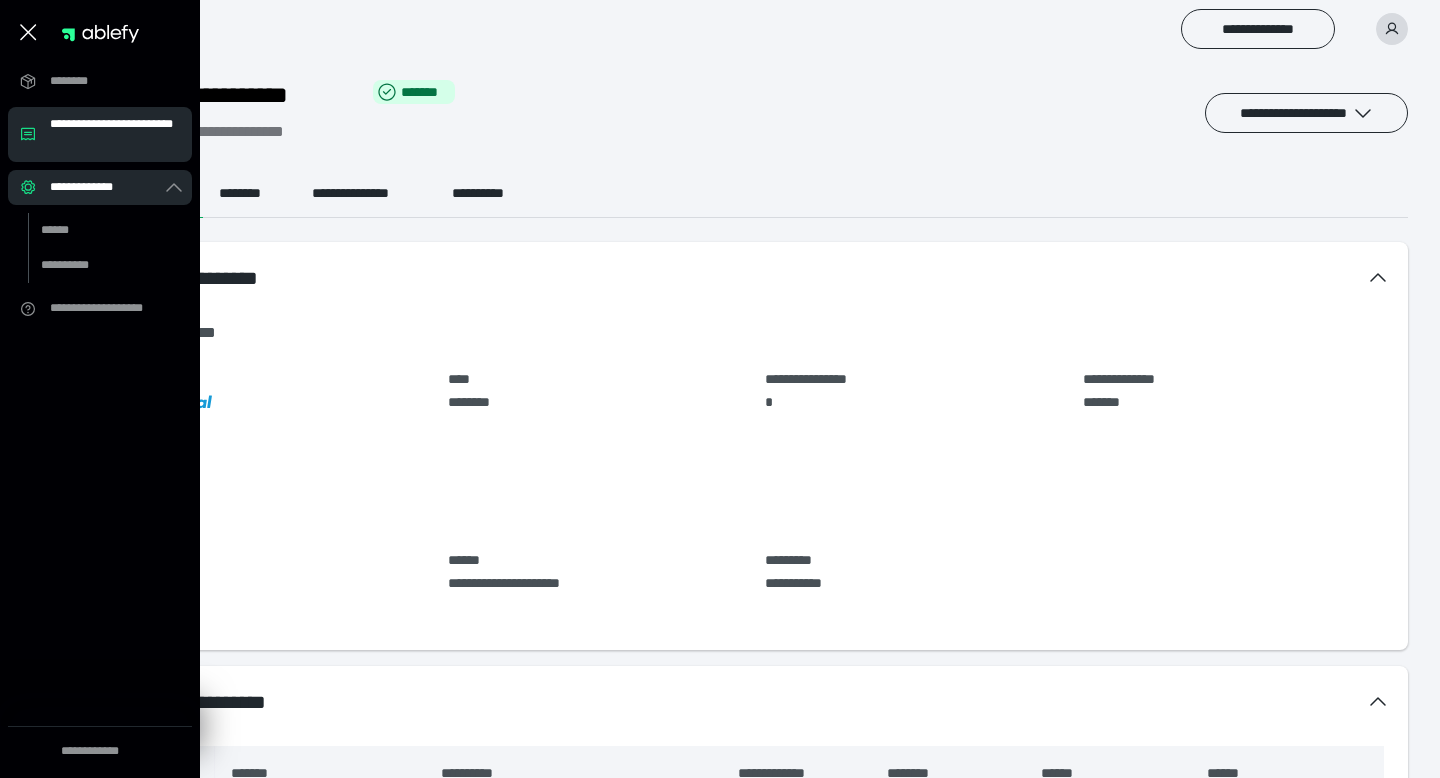 click at bounding box center [1392, 29] 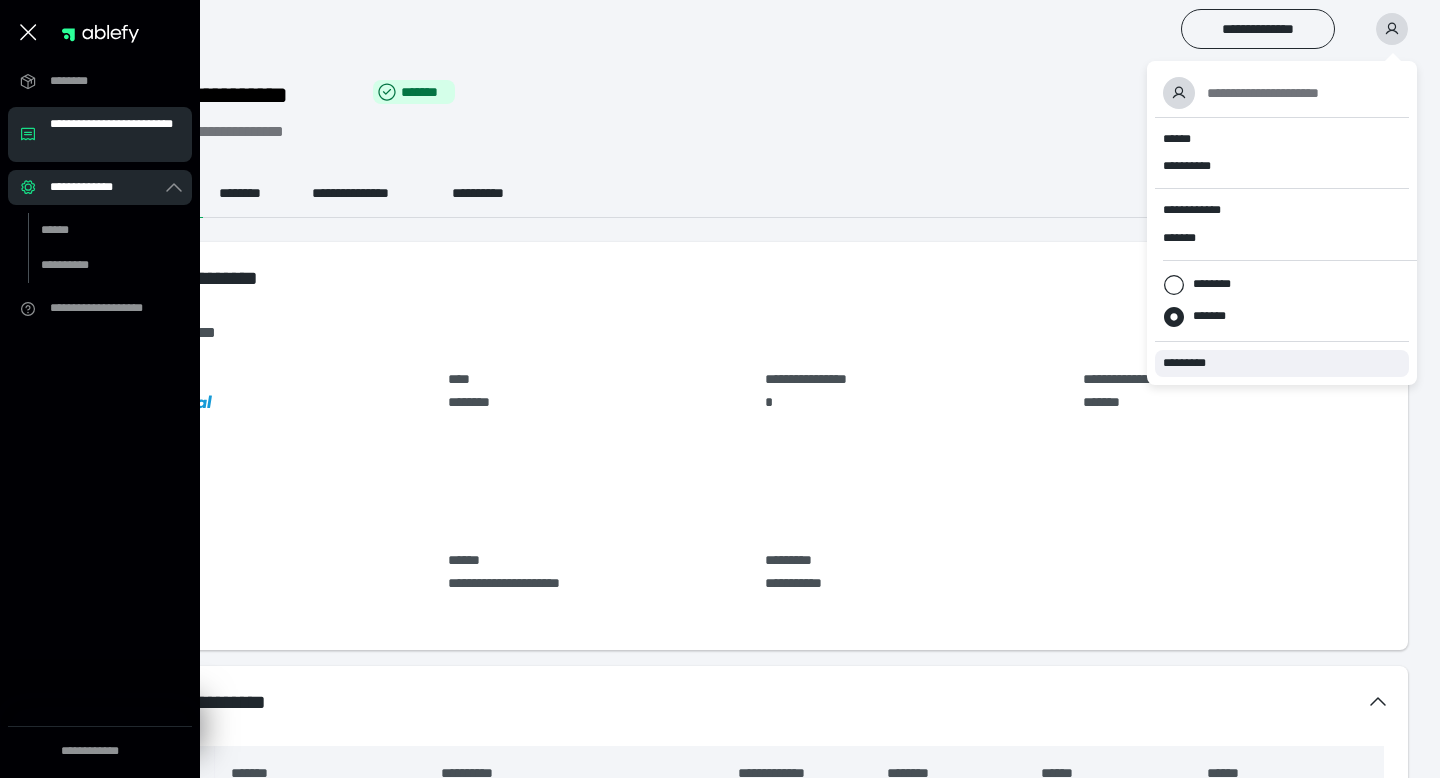 click on "*********" at bounding box center (1193, 363) 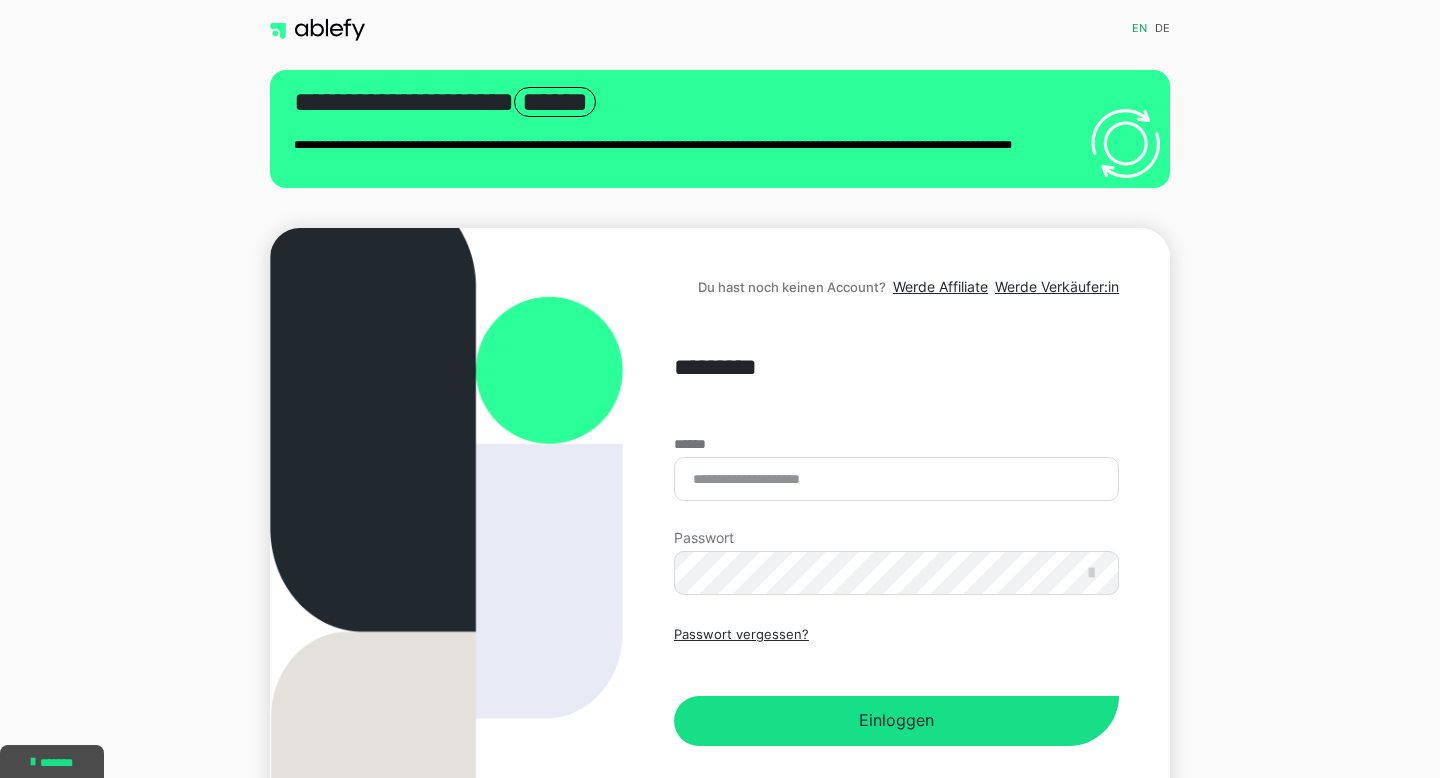 scroll, scrollTop: 0, scrollLeft: 0, axis: both 